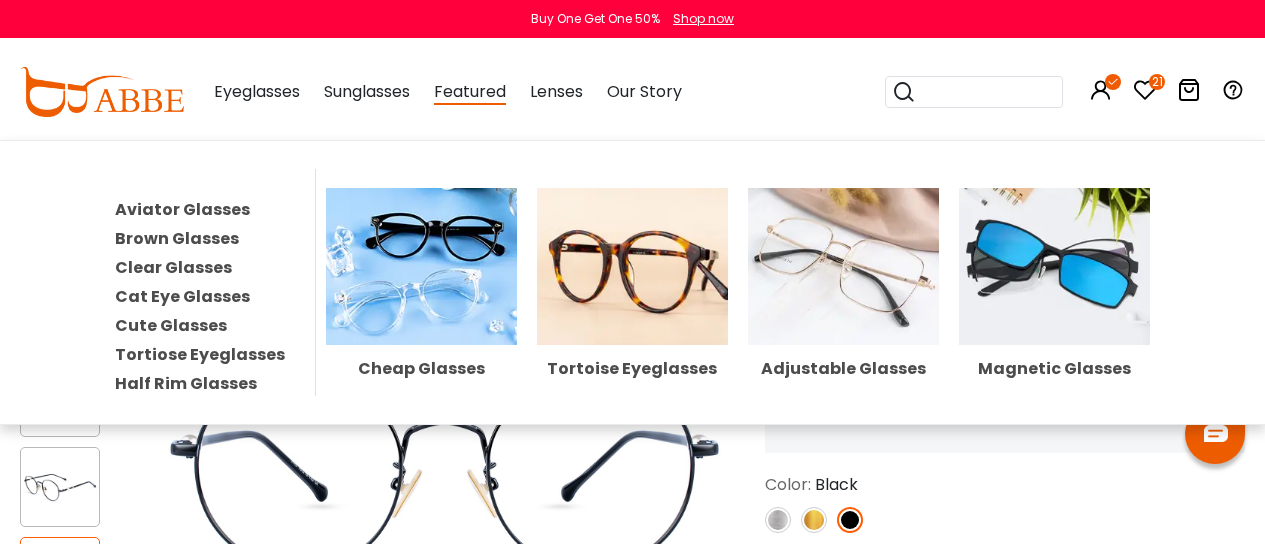 scroll, scrollTop: 473, scrollLeft: 0, axis: vertical 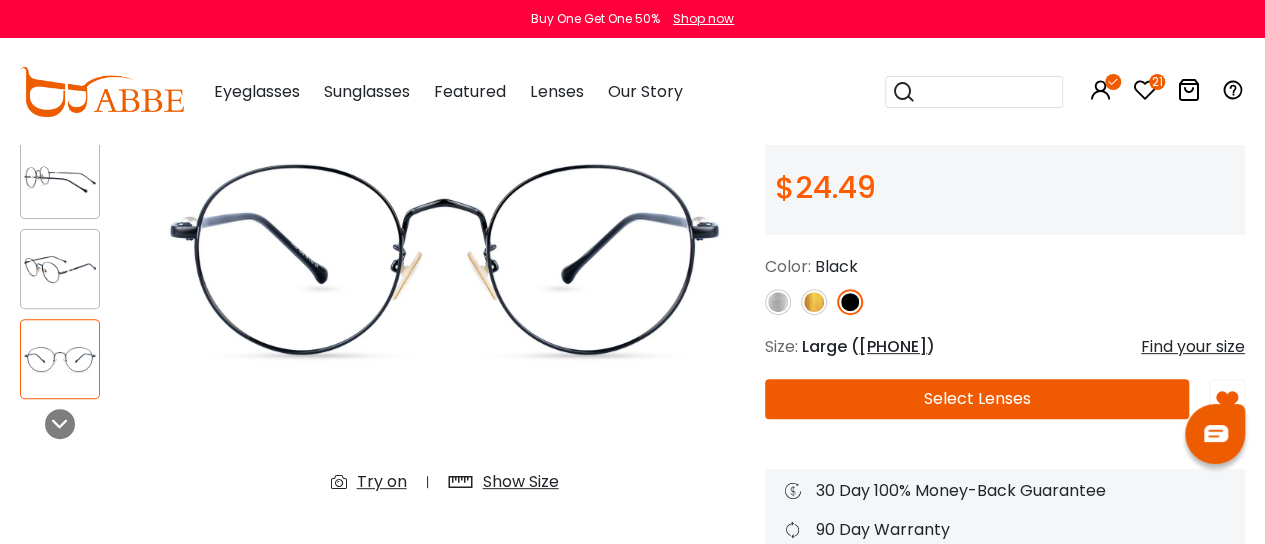 click at bounding box center (778, 302) 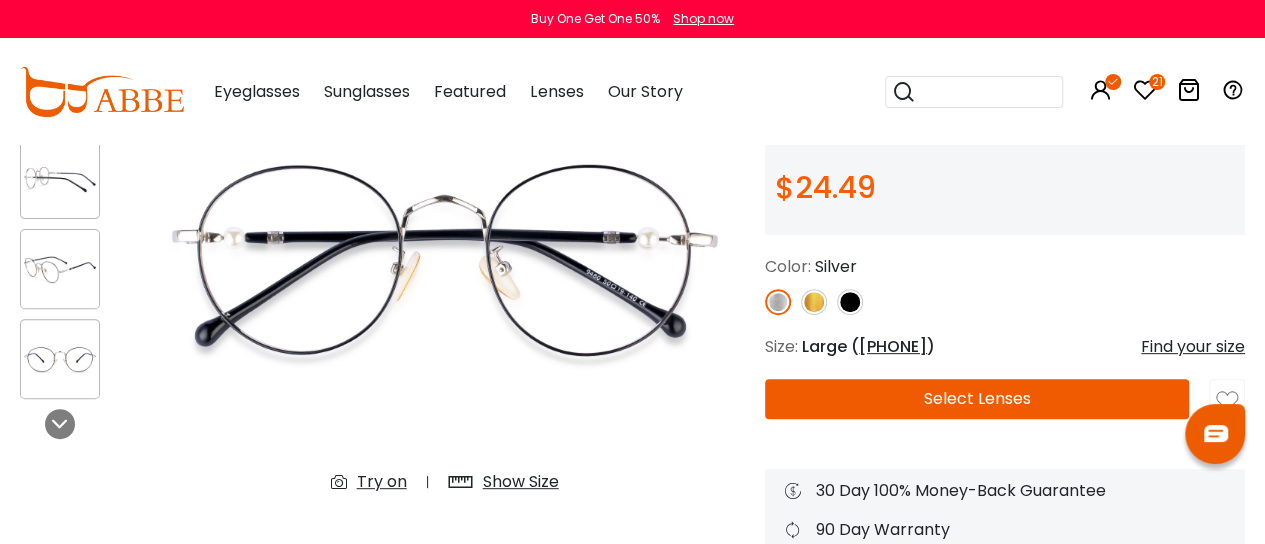 click at bounding box center [778, 302] 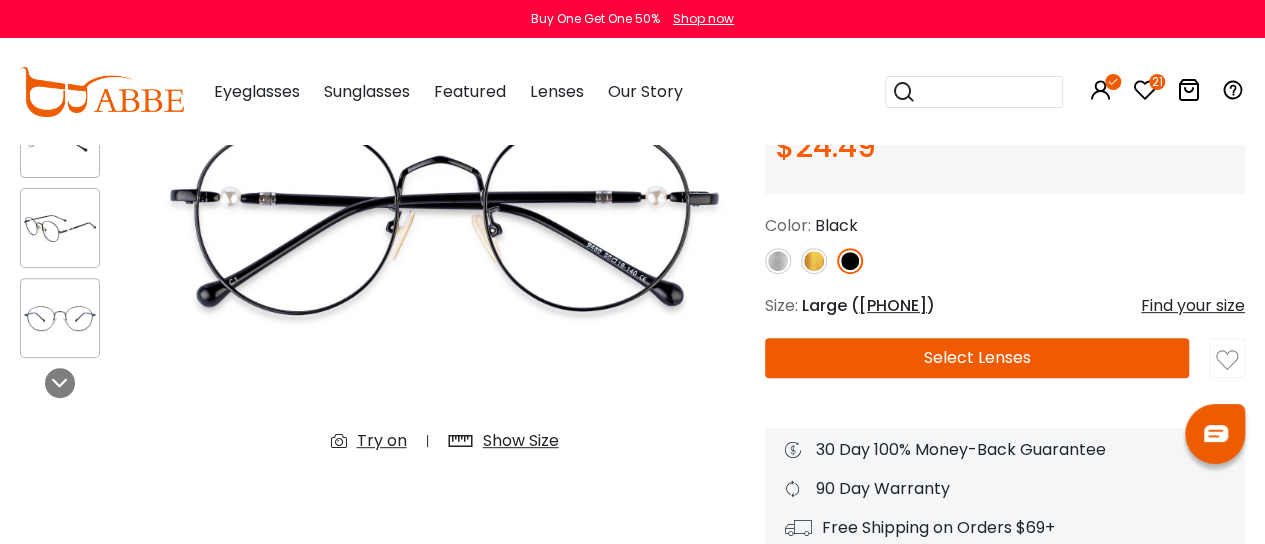 scroll, scrollTop: 260, scrollLeft: 0, axis: vertical 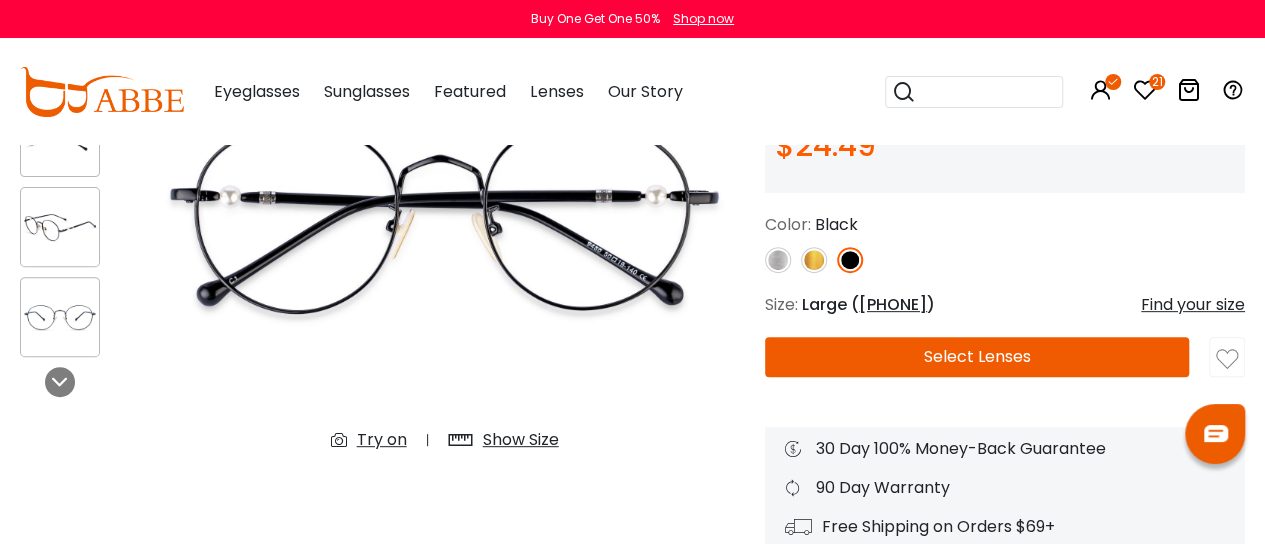 click on "Try on" at bounding box center [382, 440] 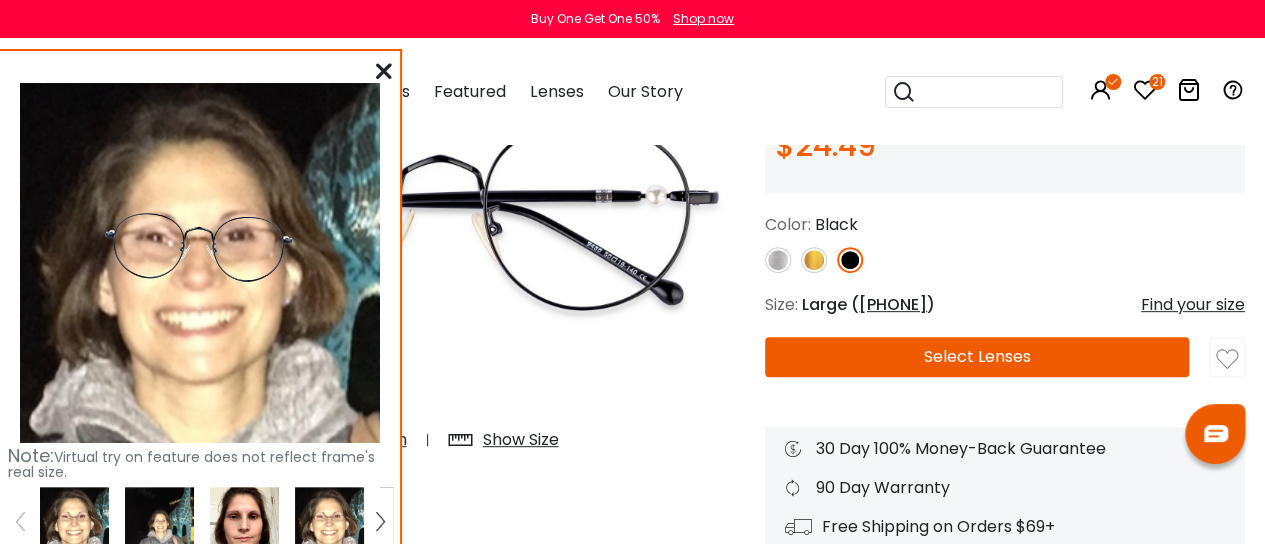 click at bounding box center [74, 521] 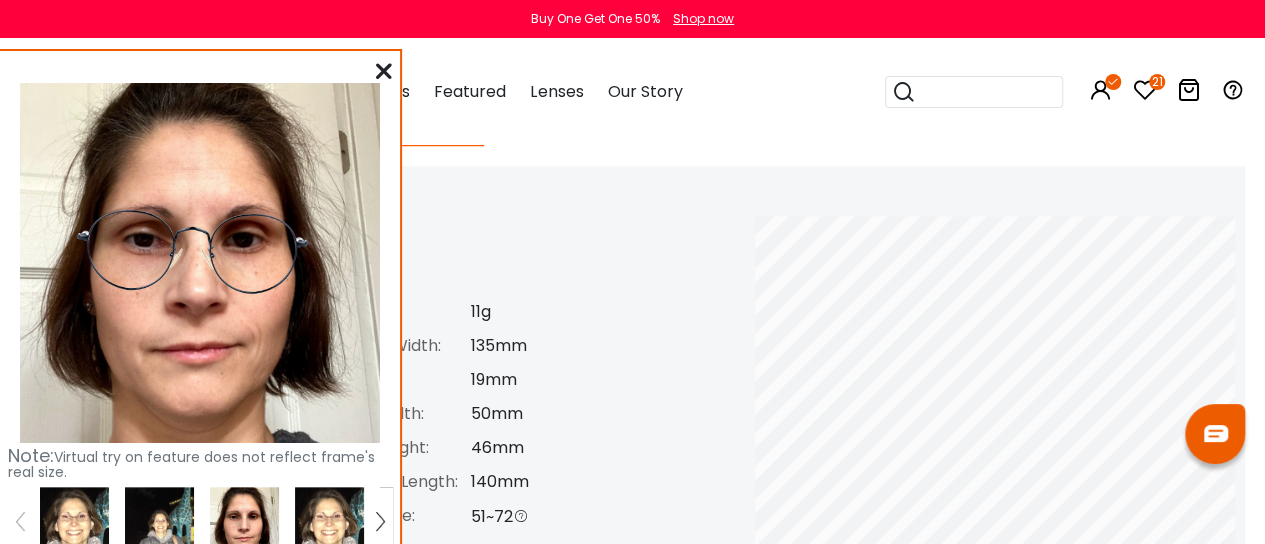 scroll, scrollTop: 831, scrollLeft: 0, axis: vertical 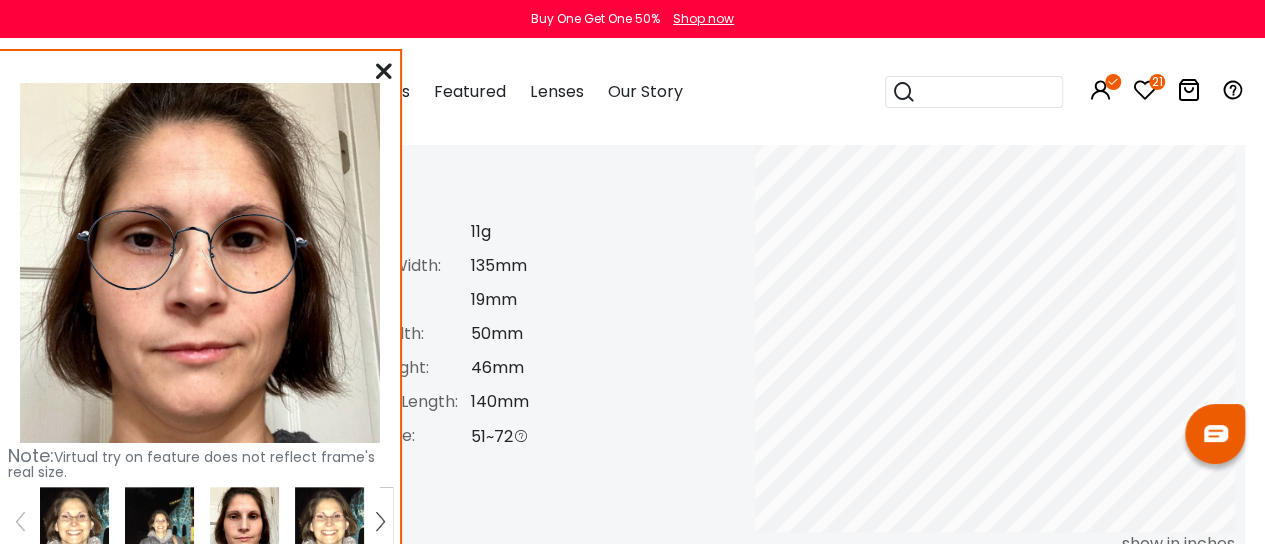 click at bounding box center (74, 521) 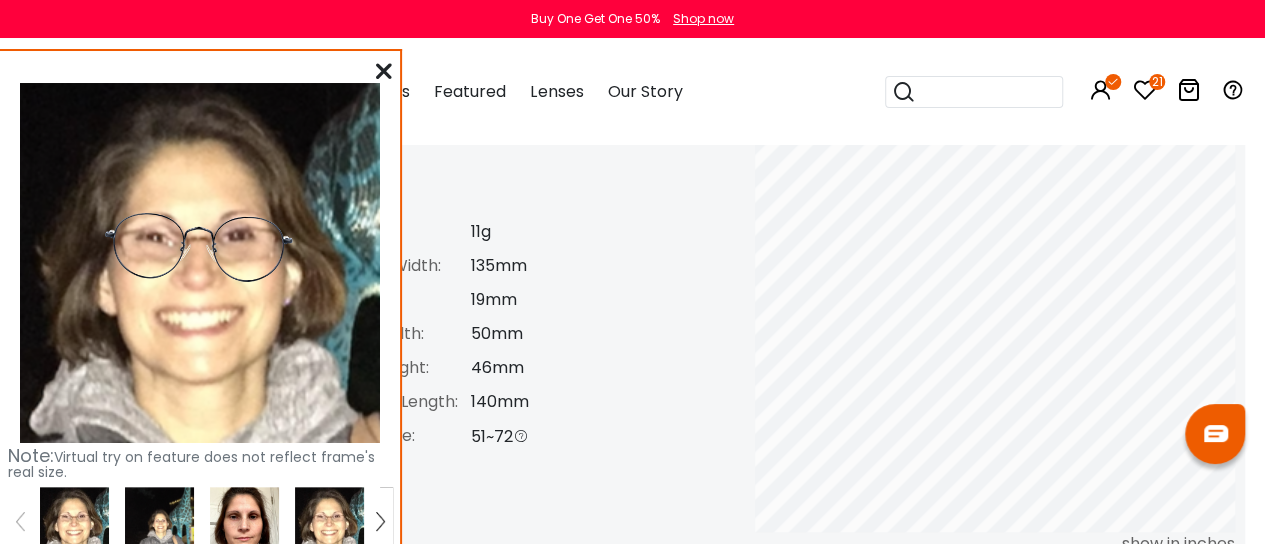click at bounding box center (384, 71) 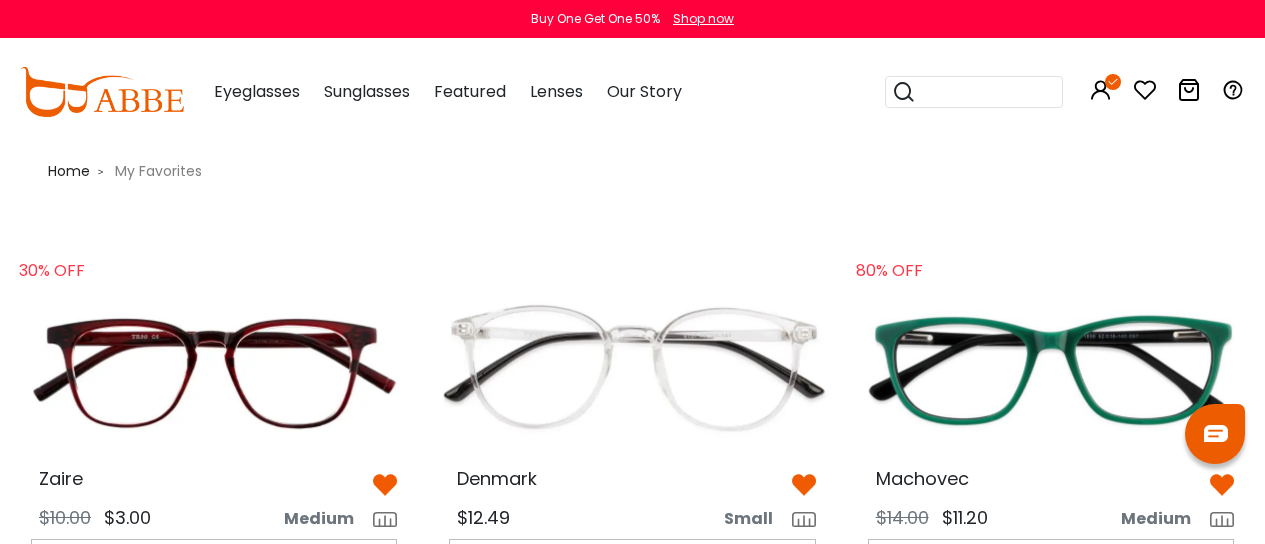 scroll, scrollTop: 2509, scrollLeft: 0, axis: vertical 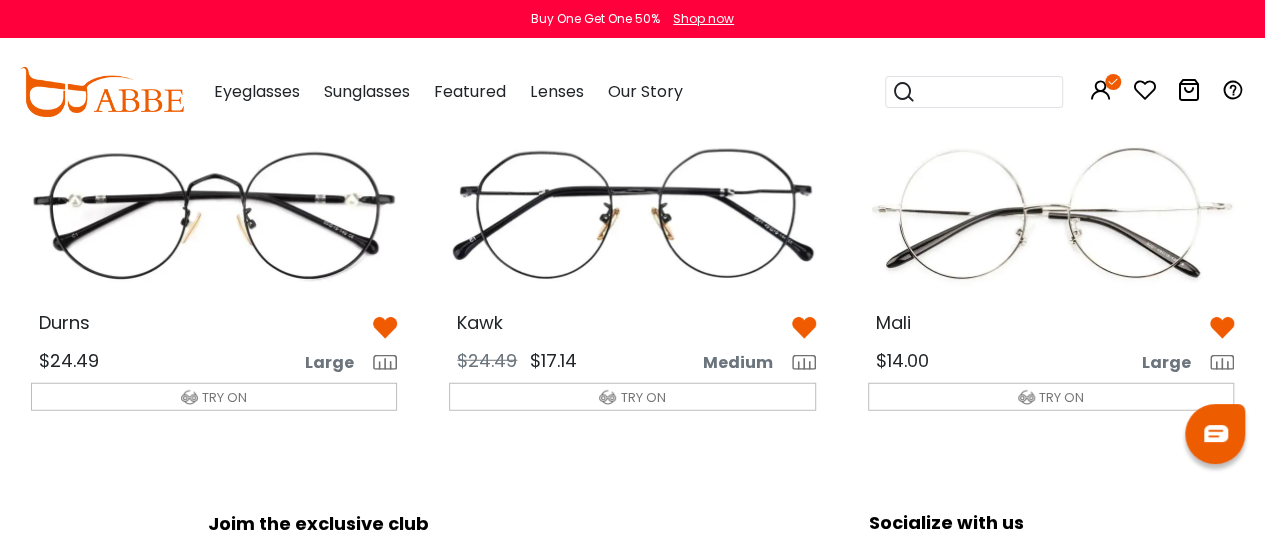 click at bounding box center (1051, 214) 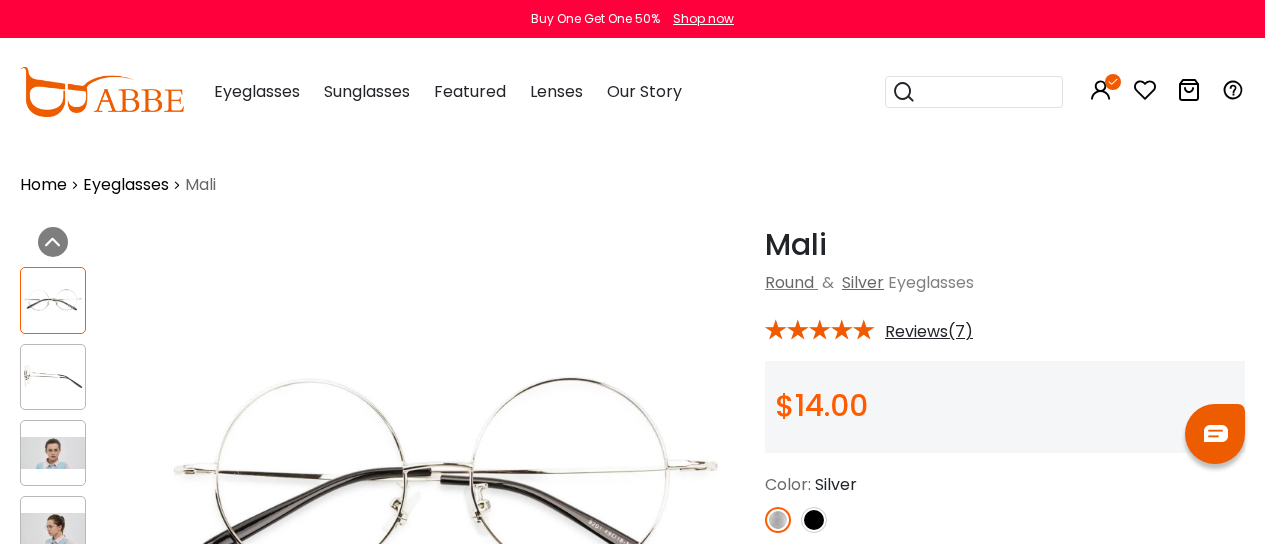scroll, scrollTop: 0, scrollLeft: 0, axis: both 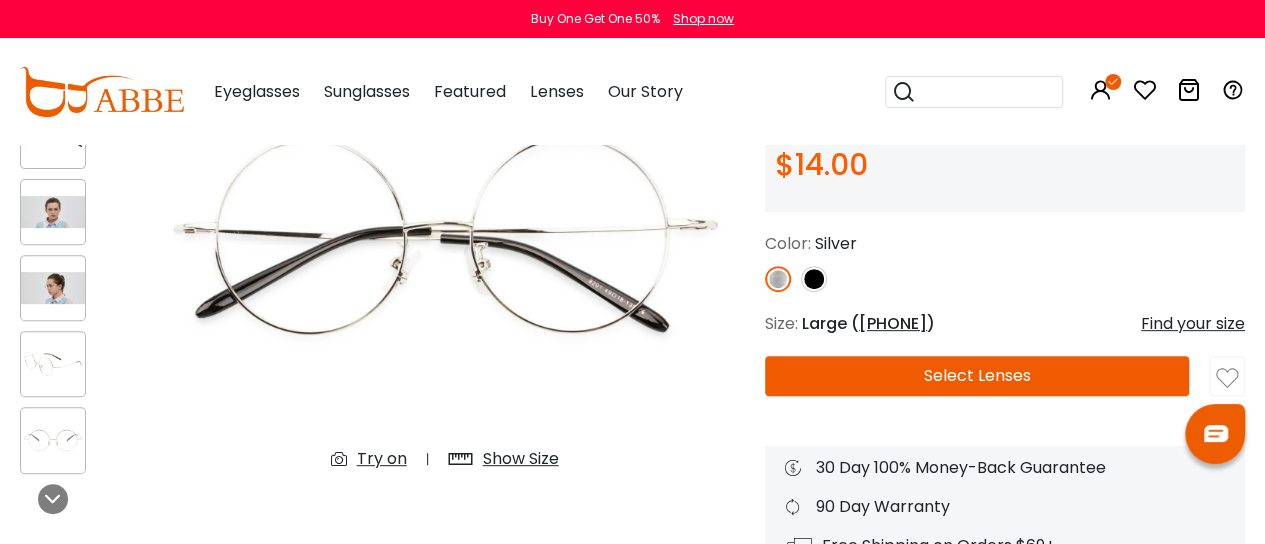 click on "Try on" at bounding box center (382, 459) 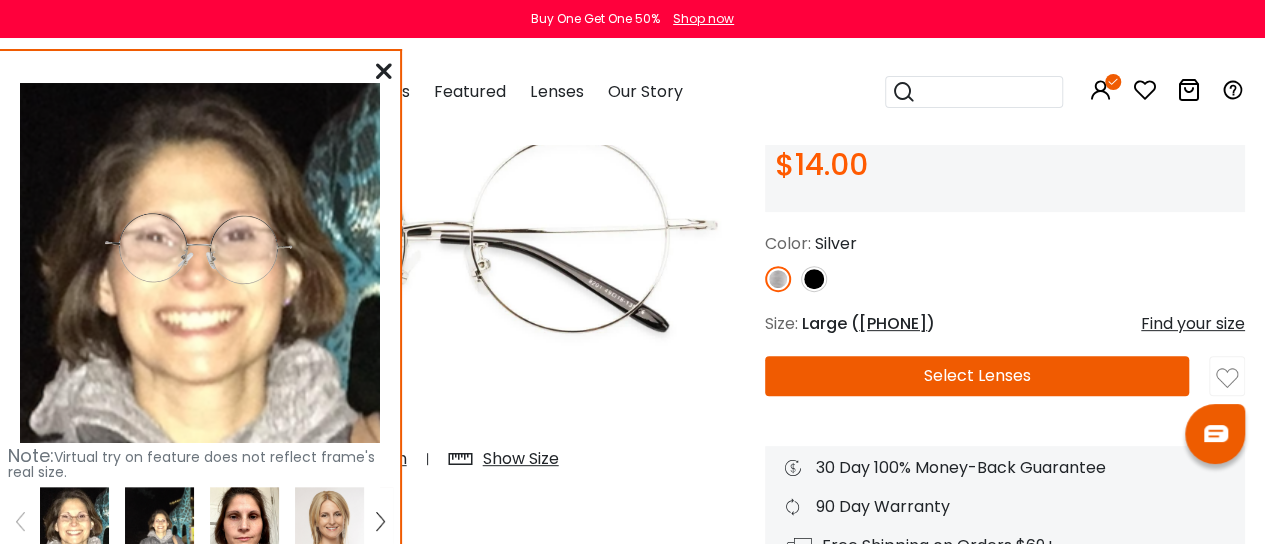 click at bounding box center (74, 521) 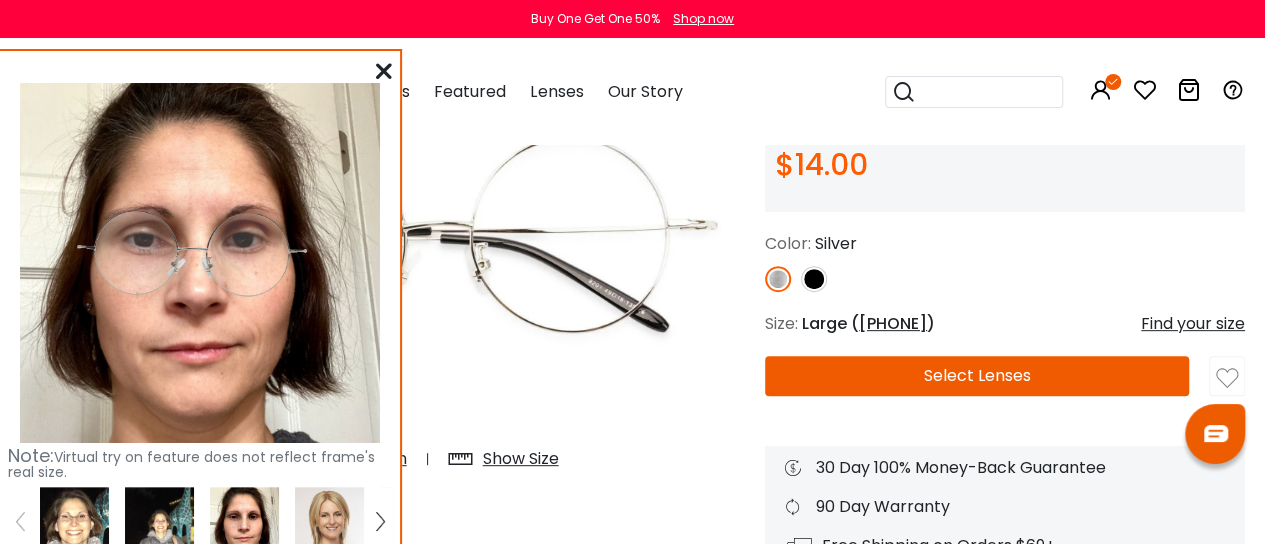 click at bounding box center (384, 71) 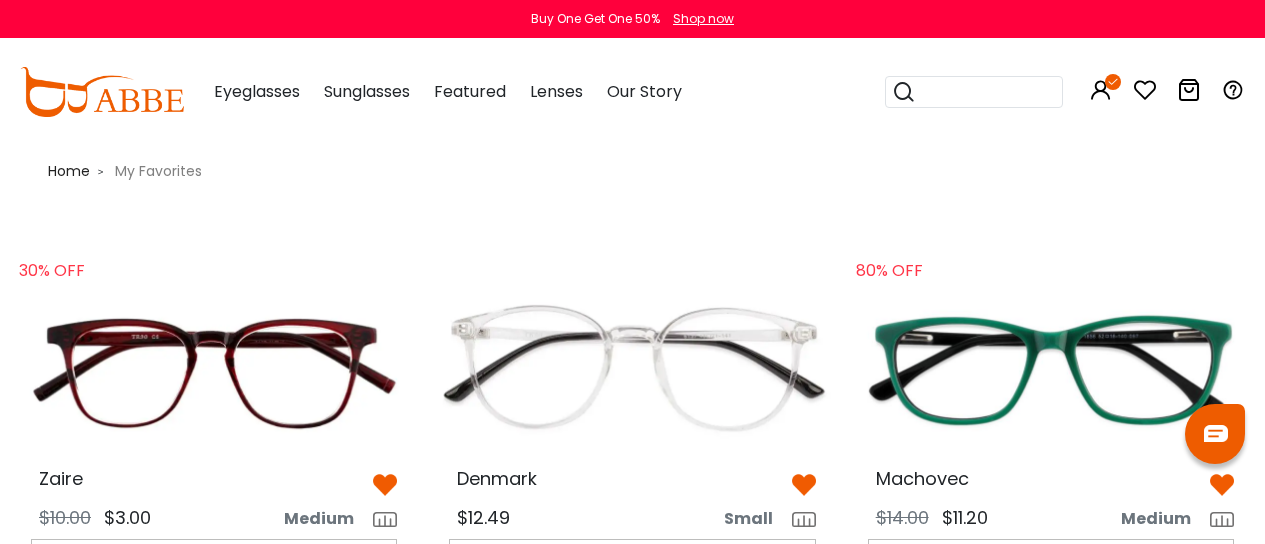 scroll, scrollTop: 2518, scrollLeft: 0, axis: vertical 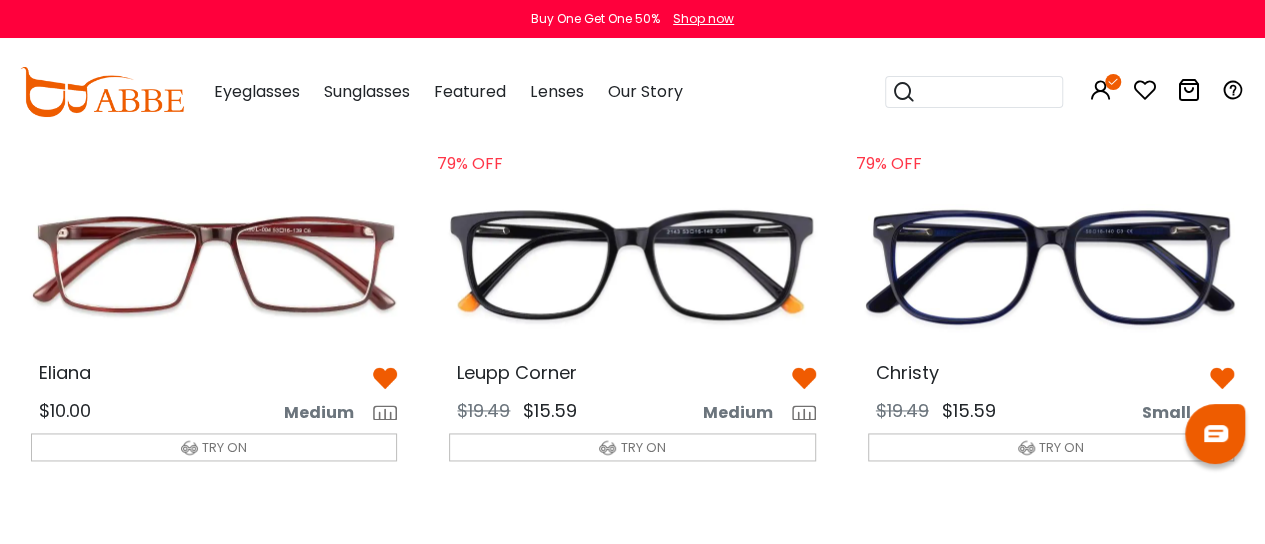 click at bounding box center (214, 263) 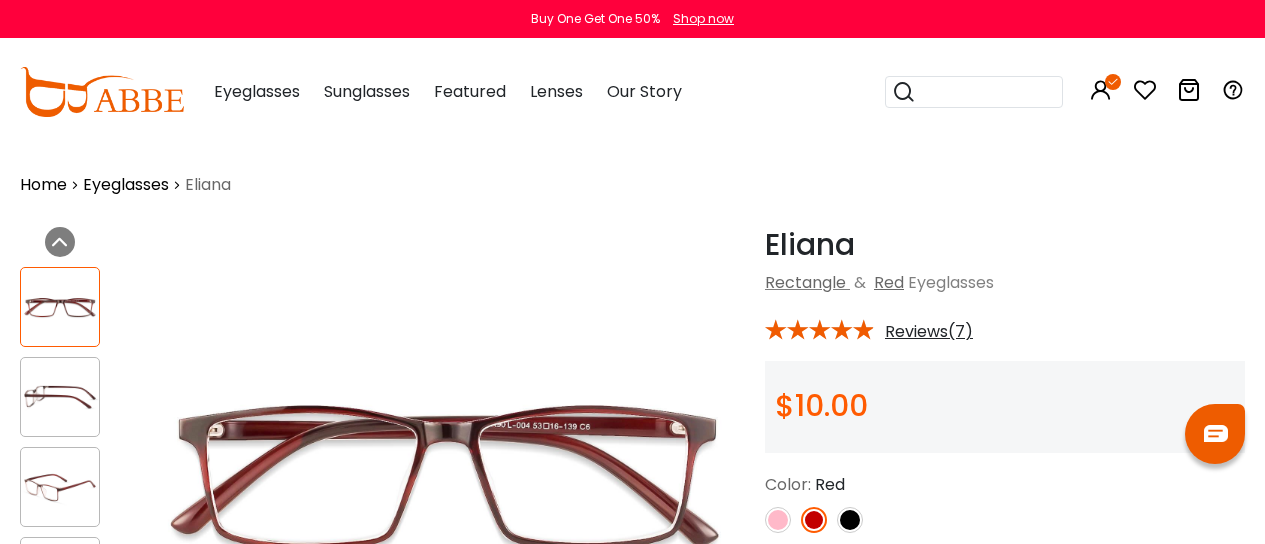 scroll, scrollTop: 0, scrollLeft: 0, axis: both 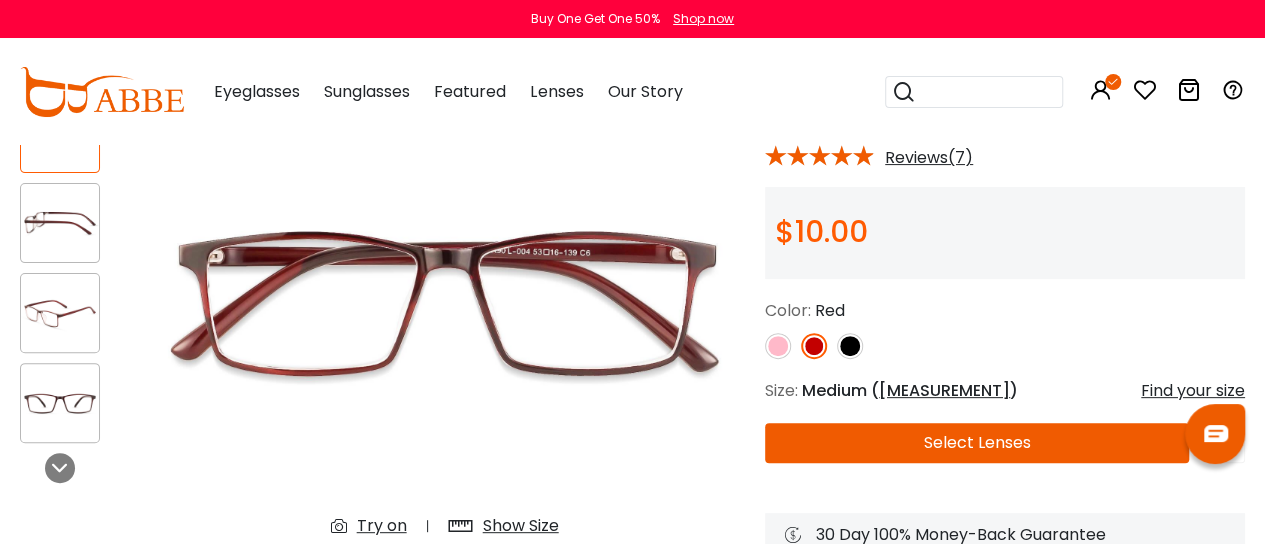 click on "Try on" at bounding box center [382, 526] 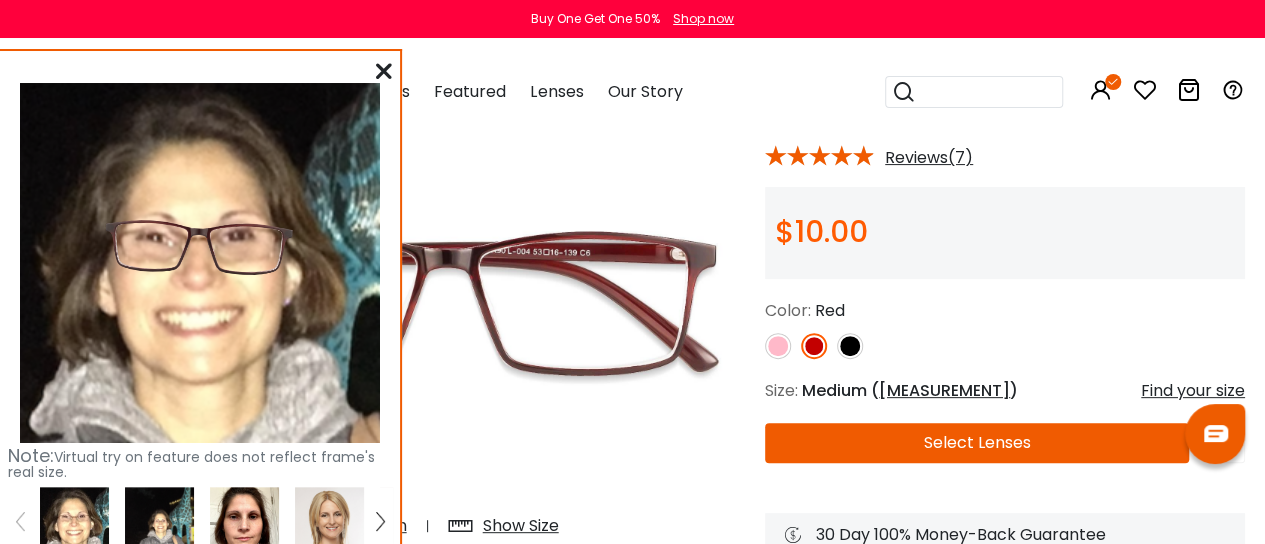 click at bounding box center [74, 521] 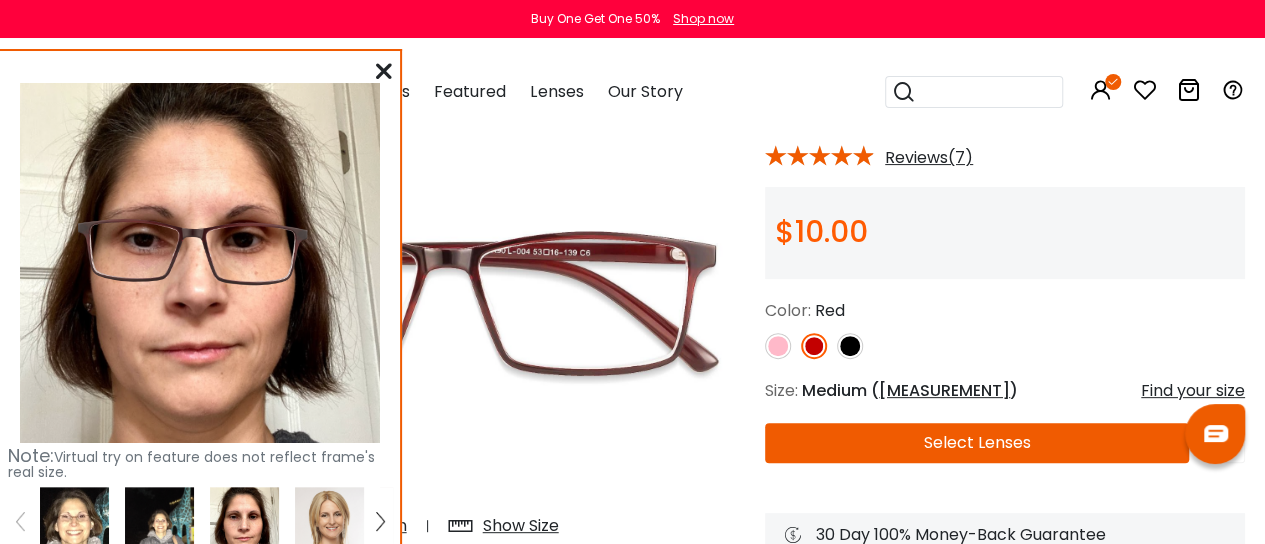 click at bounding box center (384, 71) 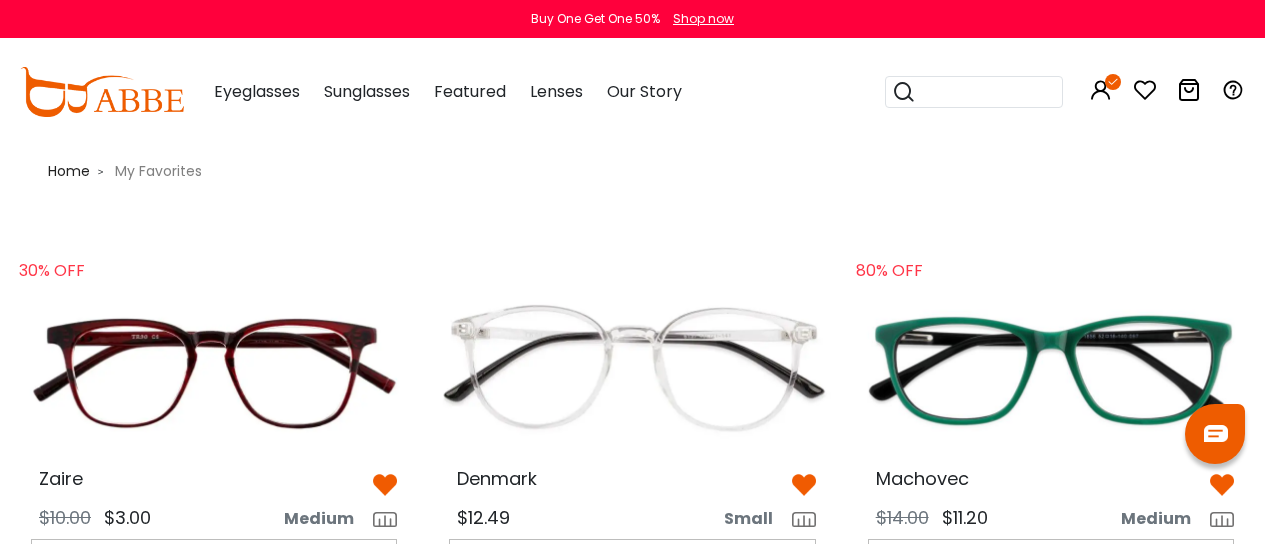 scroll, scrollTop: 1283, scrollLeft: 0, axis: vertical 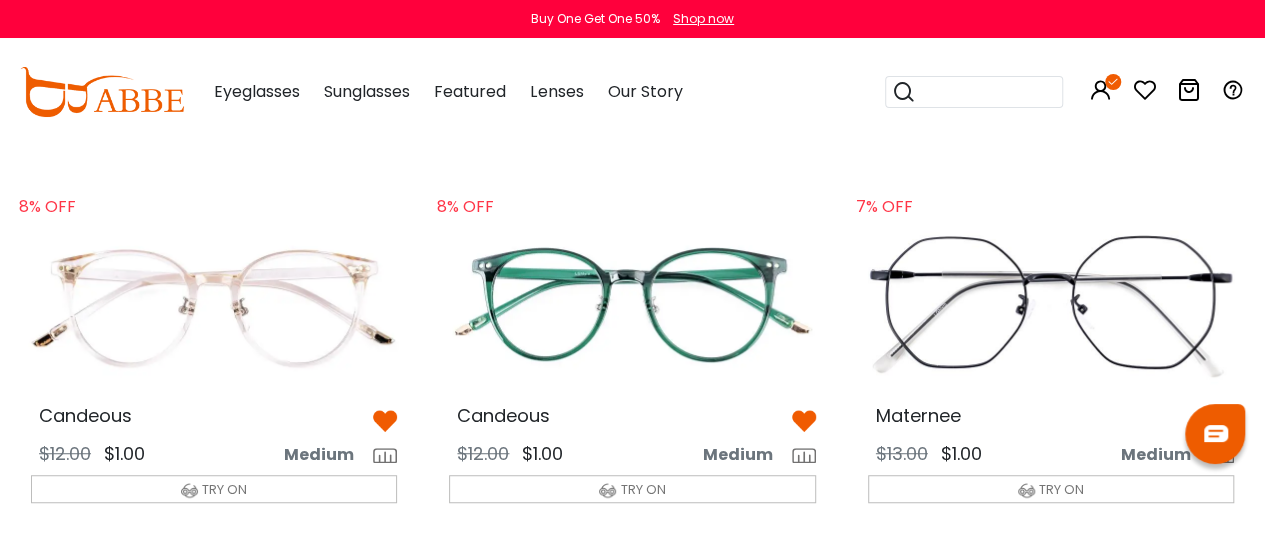 click at bounding box center (1051, 306) 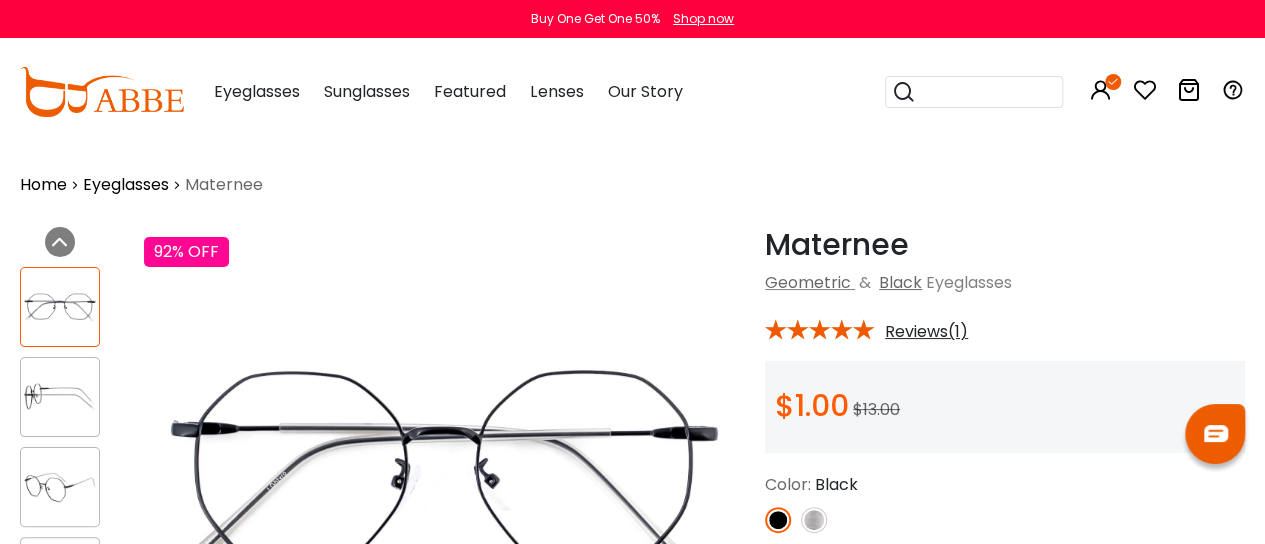 scroll, scrollTop: 0, scrollLeft: 0, axis: both 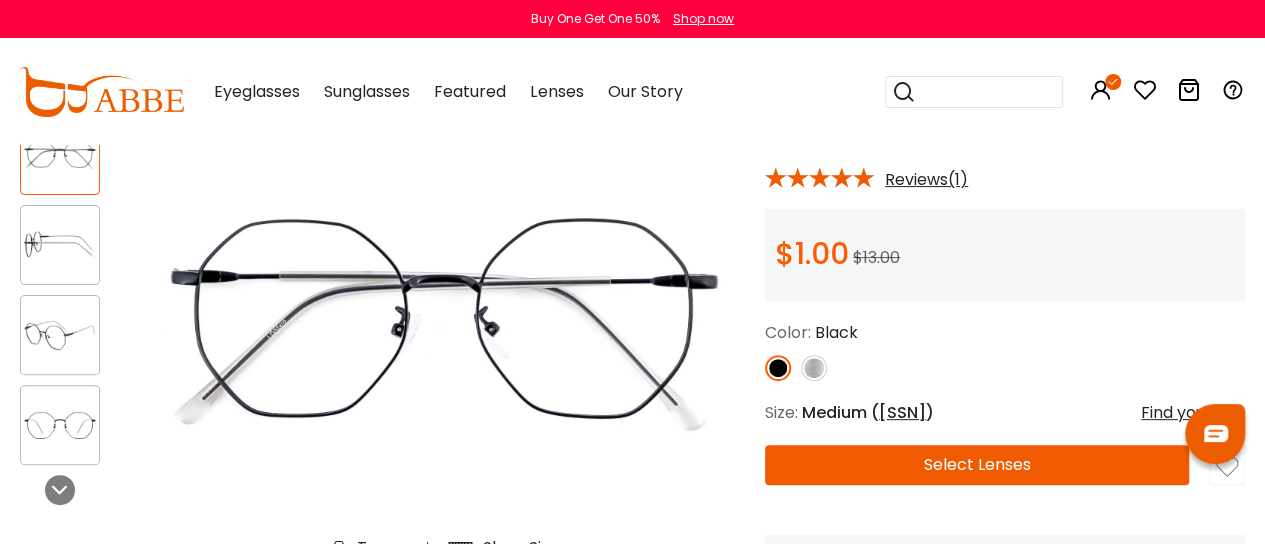 click at bounding box center (778, 368) 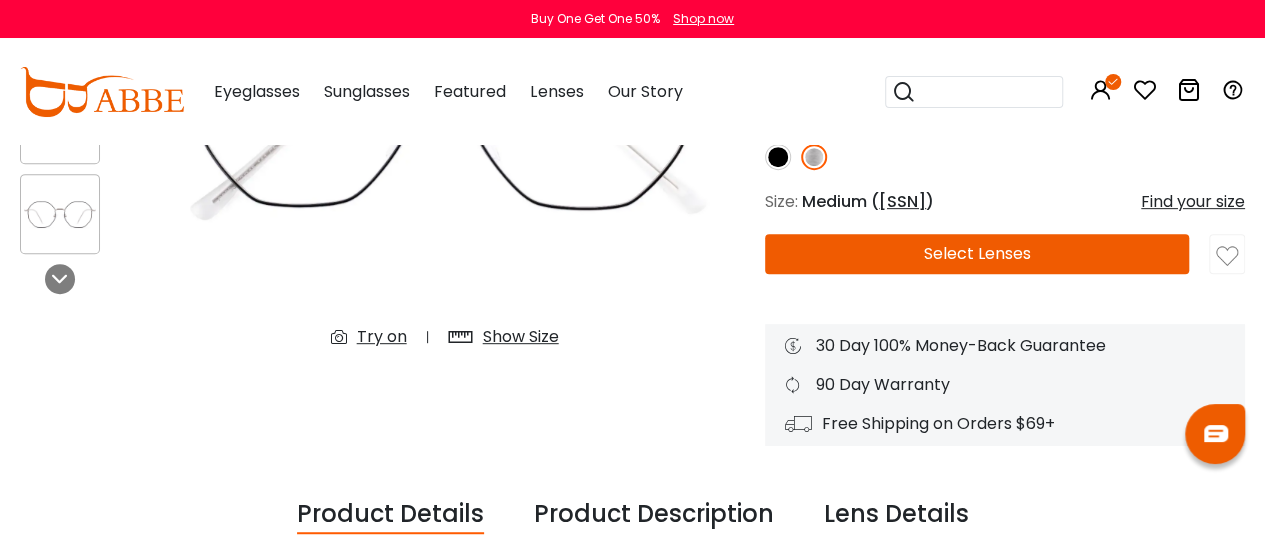 scroll, scrollTop: 364, scrollLeft: 0, axis: vertical 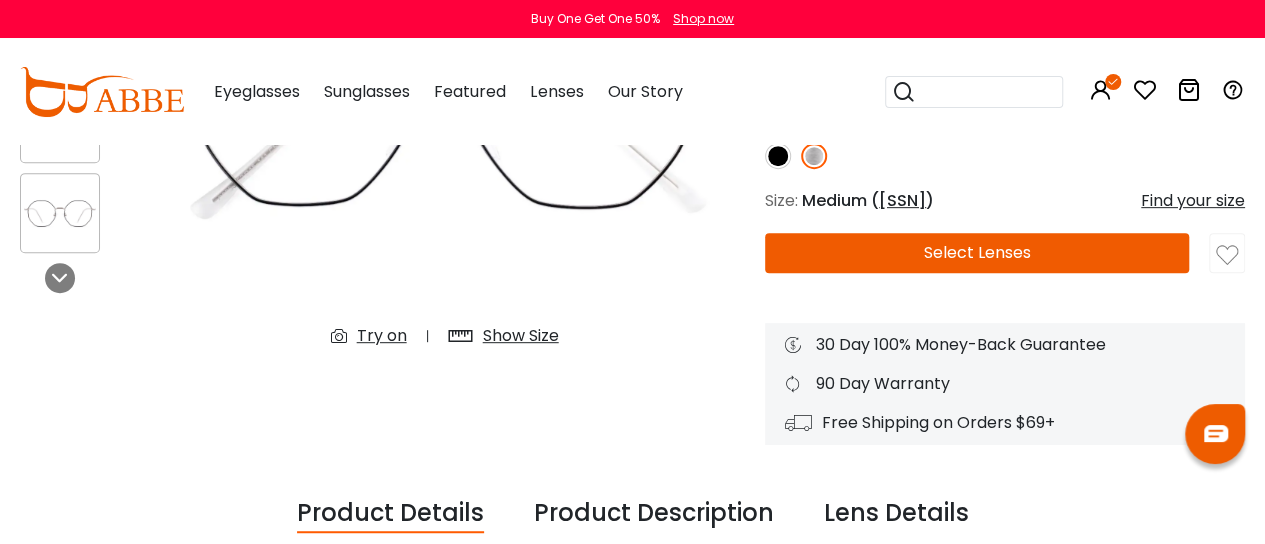 click on "Try on" at bounding box center (382, 336) 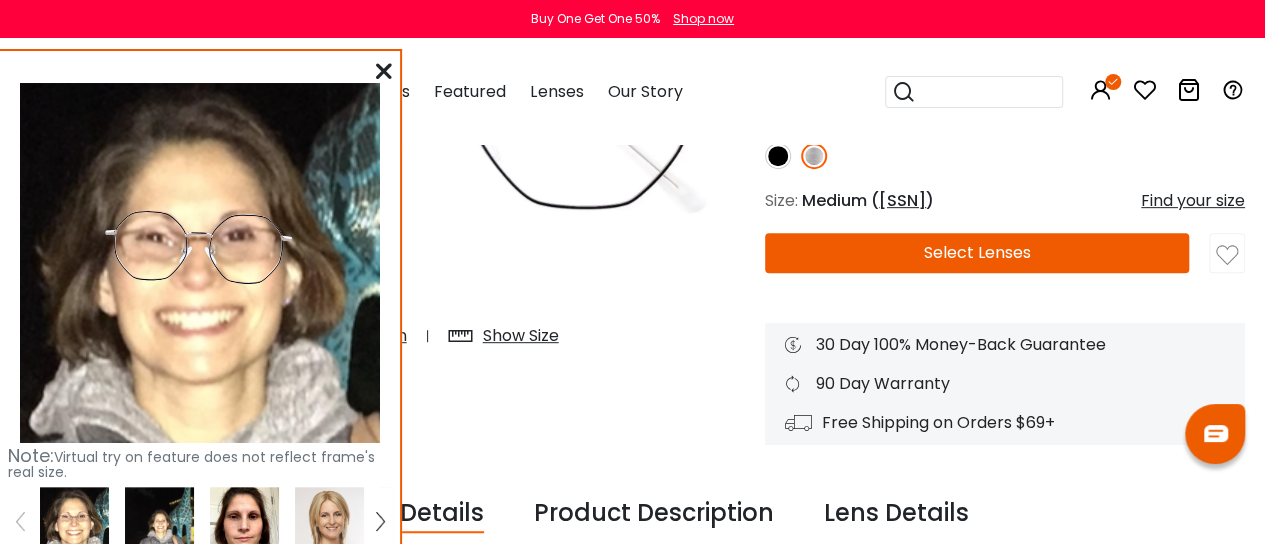 click at bounding box center [74, 521] 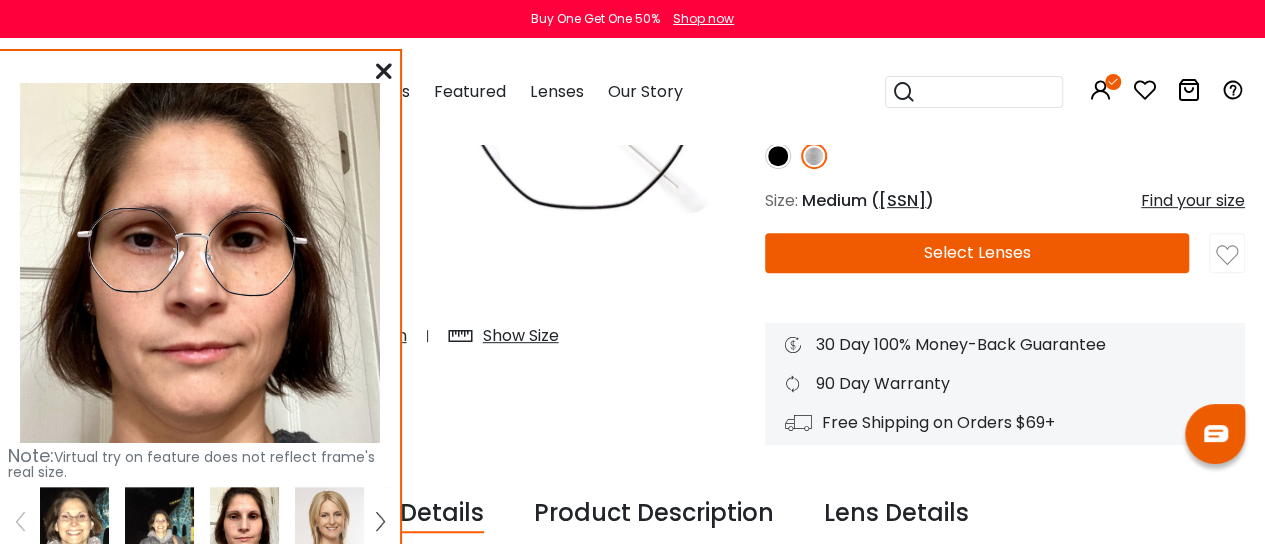 click at bounding box center [778, 156] 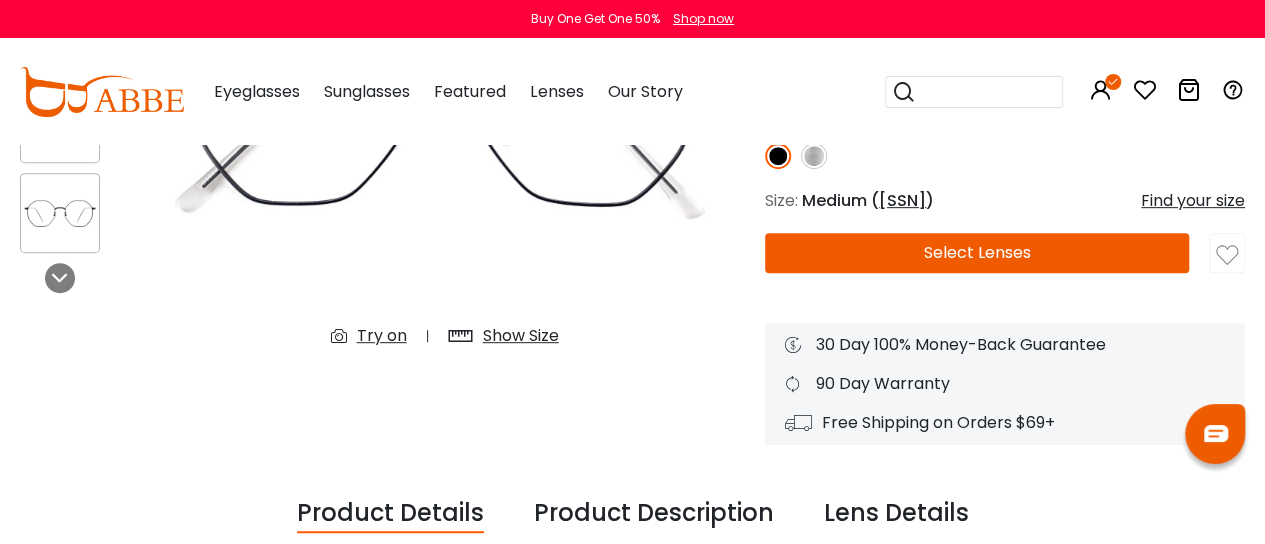 click on "Try on" at bounding box center [382, 336] 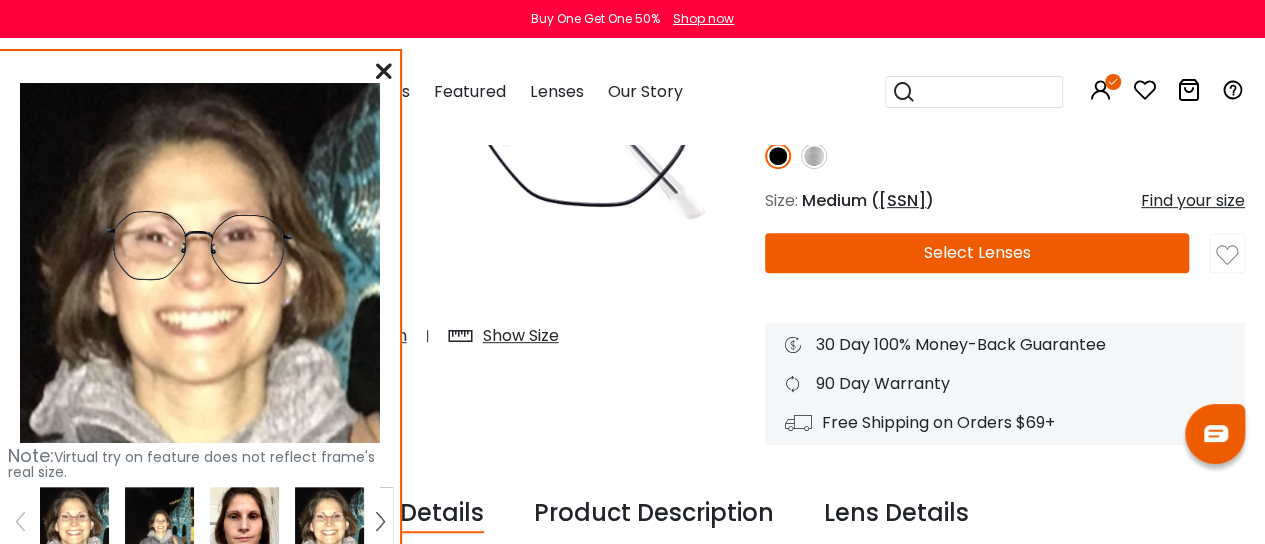 click at bounding box center [74, 521] 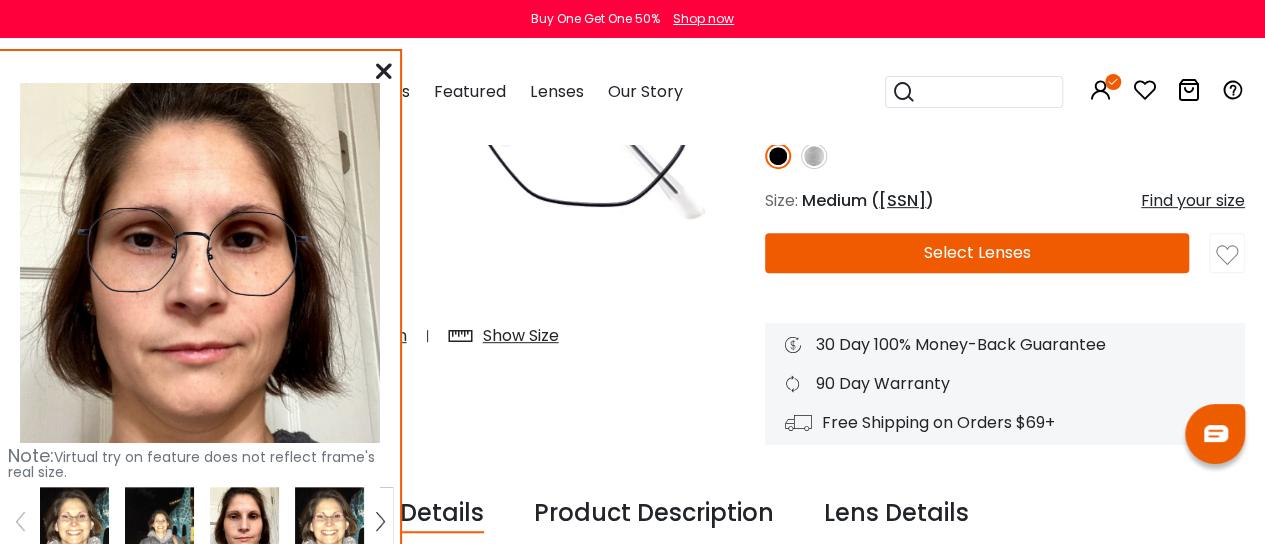 click at bounding box center (384, 71) 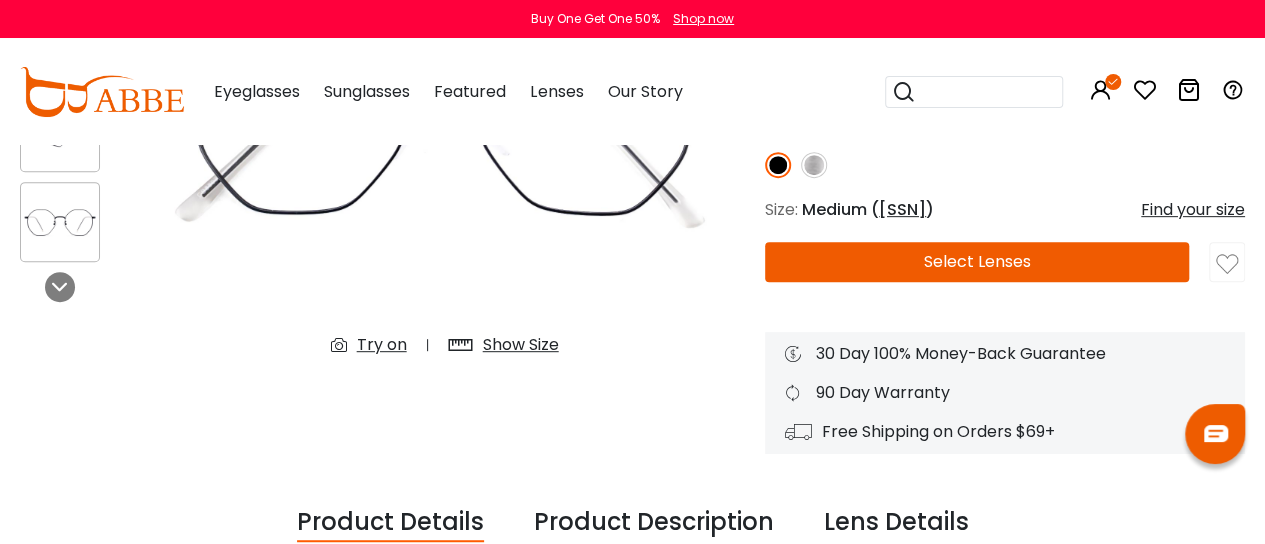 scroll, scrollTop: 331, scrollLeft: 0, axis: vertical 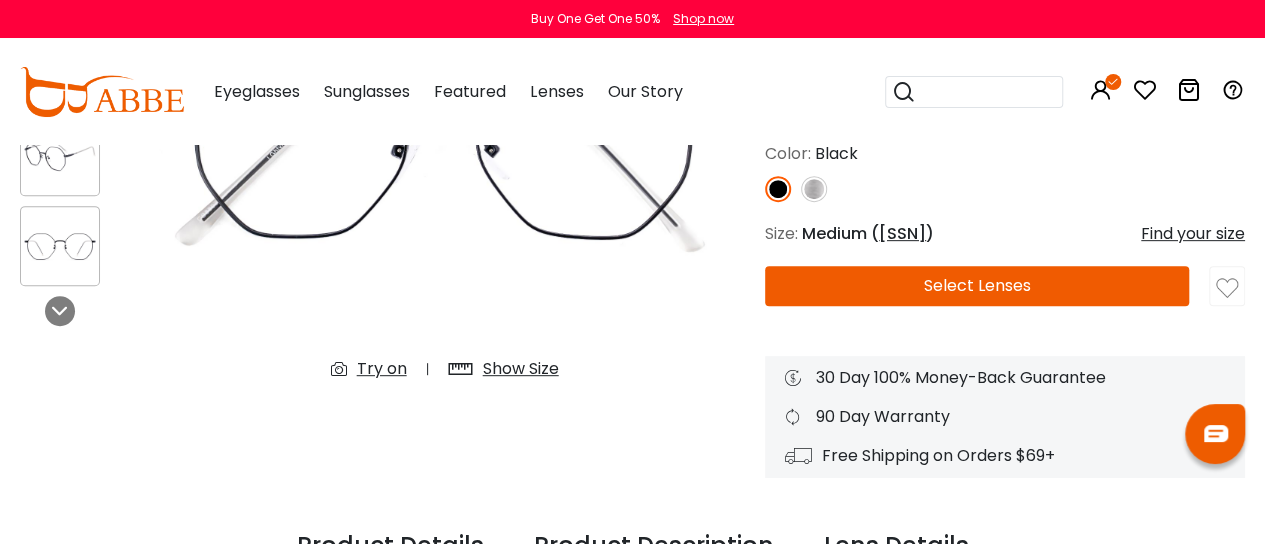 click at bounding box center [1227, 288] 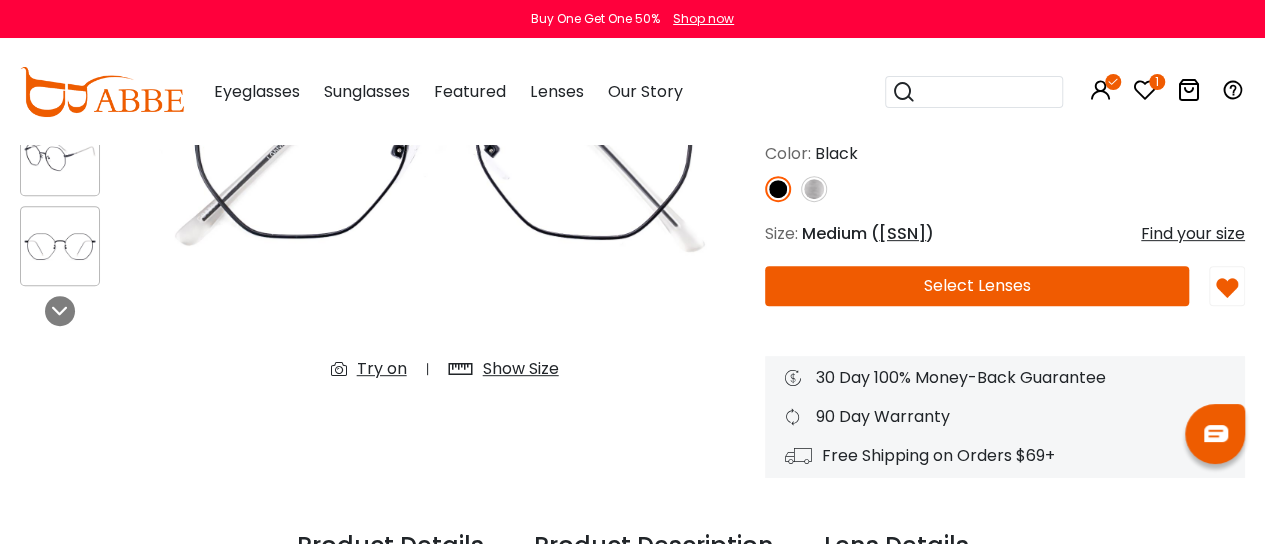 click on "Select Lenses" at bounding box center [977, 286] 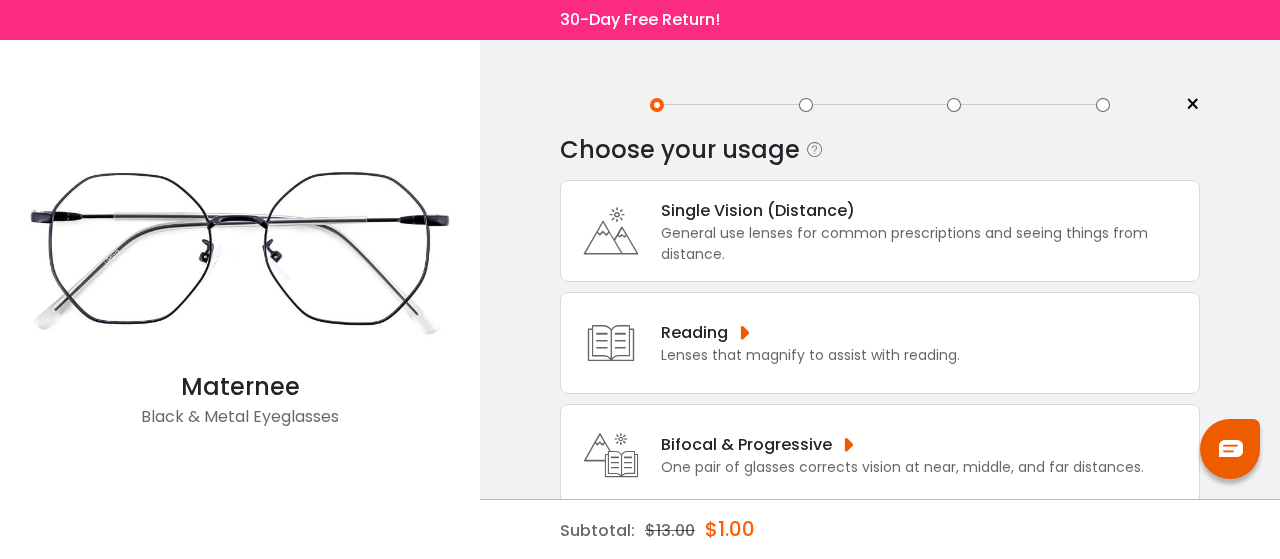 scroll, scrollTop: 0, scrollLeft: 0, axis: both 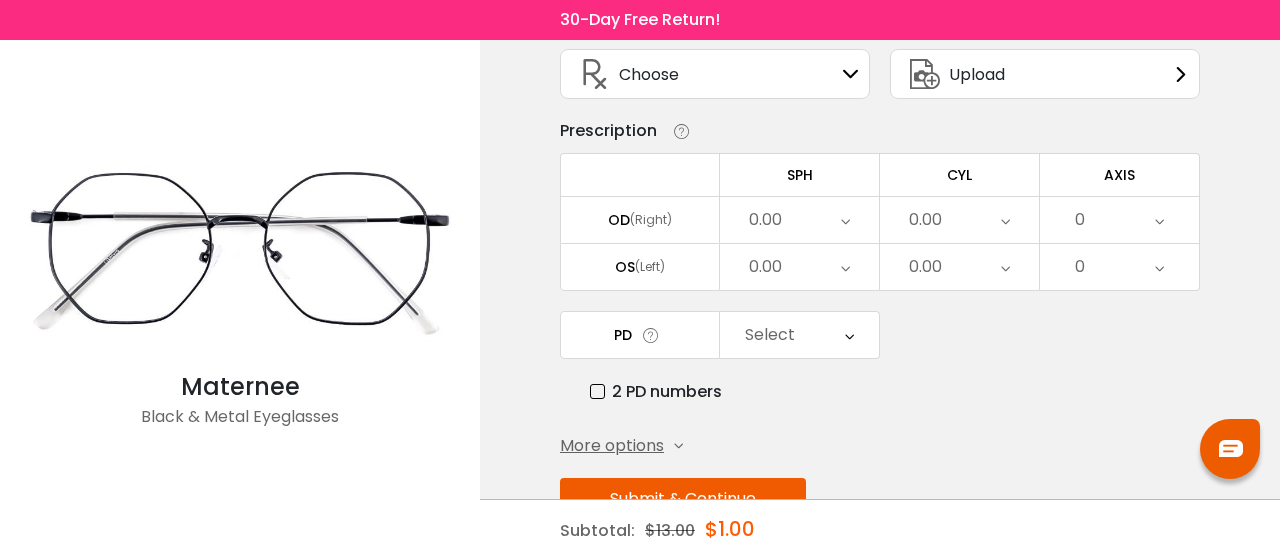 click on "More options" at bounding box center [612, 446] 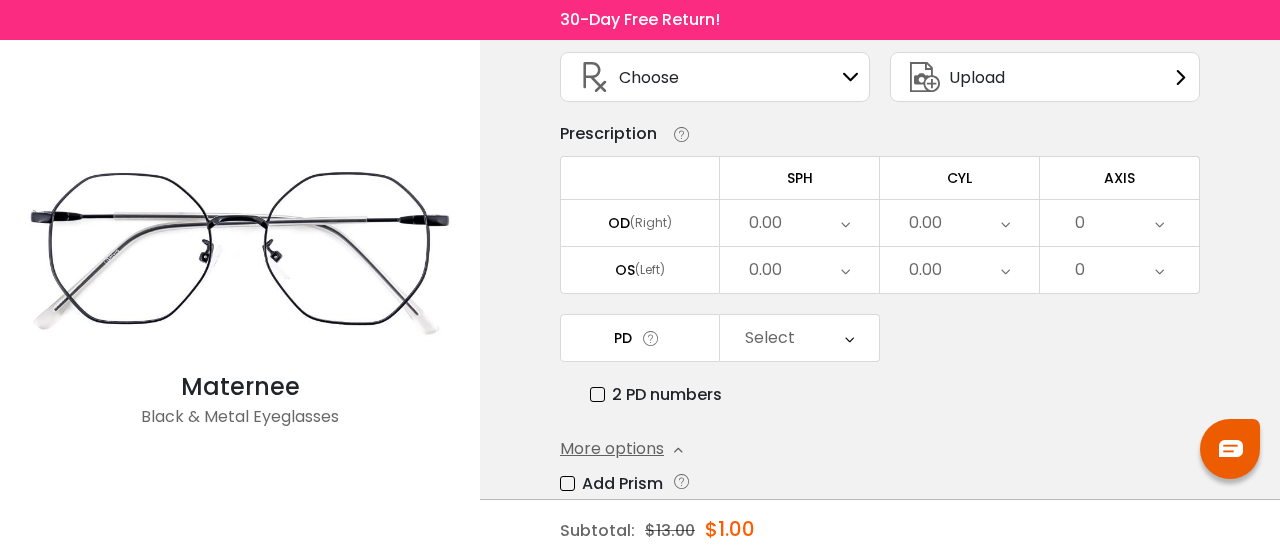 scroll, scrollTop: 0, scrollLeft: 0, axis: both 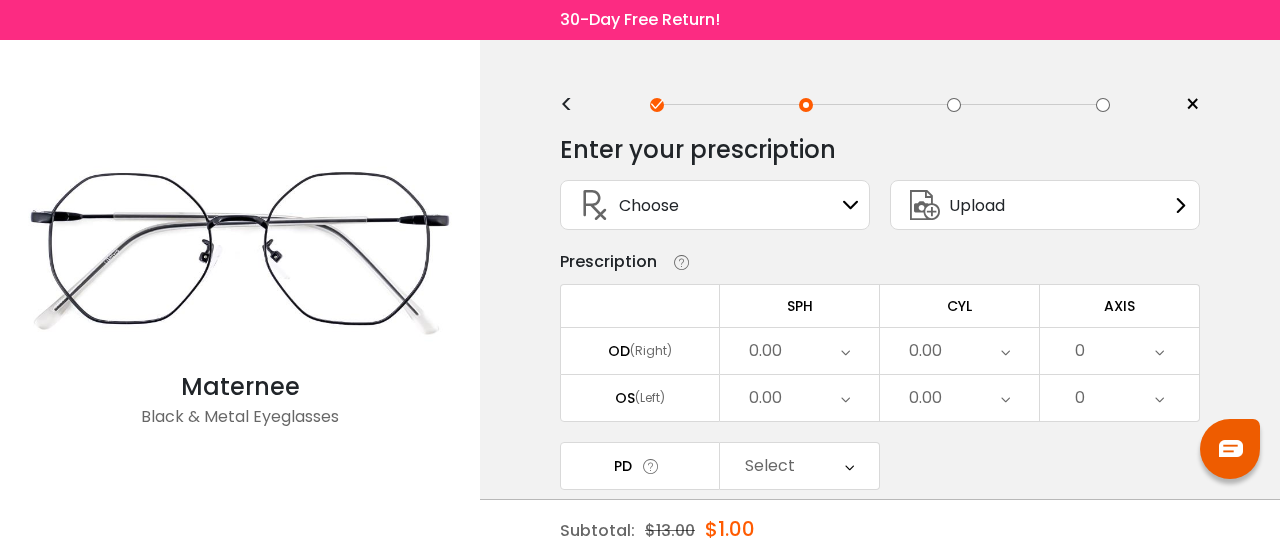 click on "Choose
Sign In" at bounding box center [715, 205] 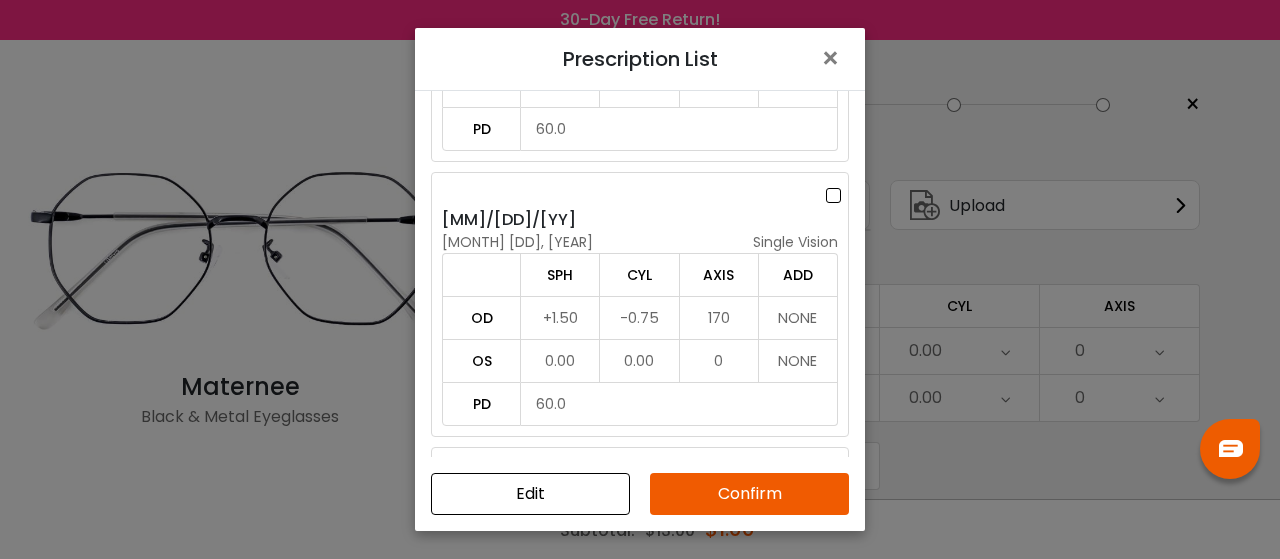 scroll, scrollTop: 1301, scrollLeft: 0, axis: vertical 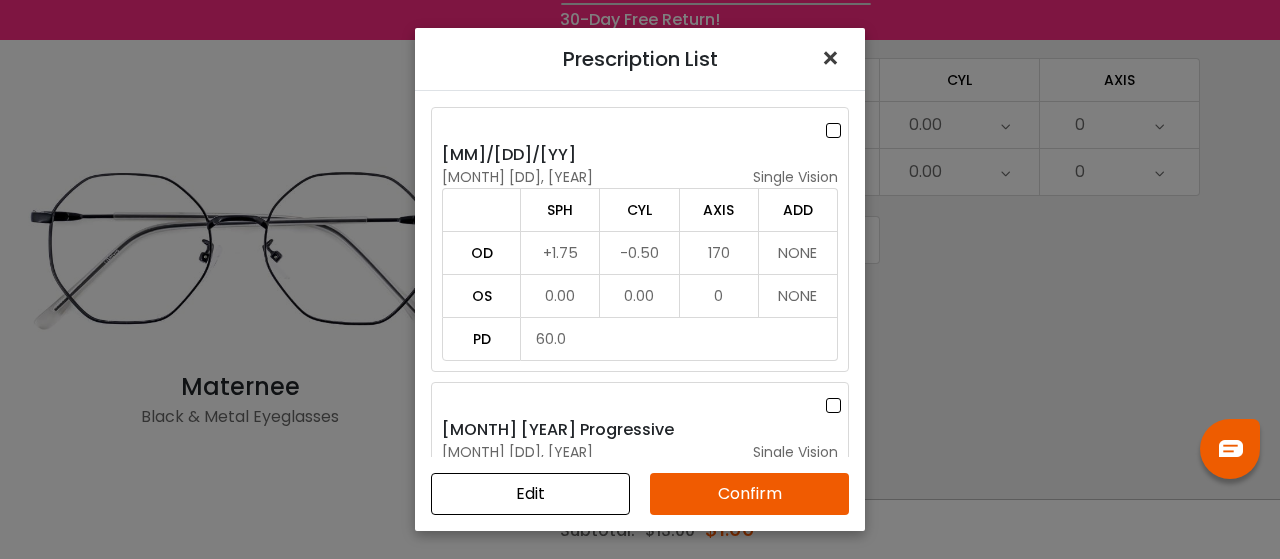 click on "×" at bounding box center (834, 58) 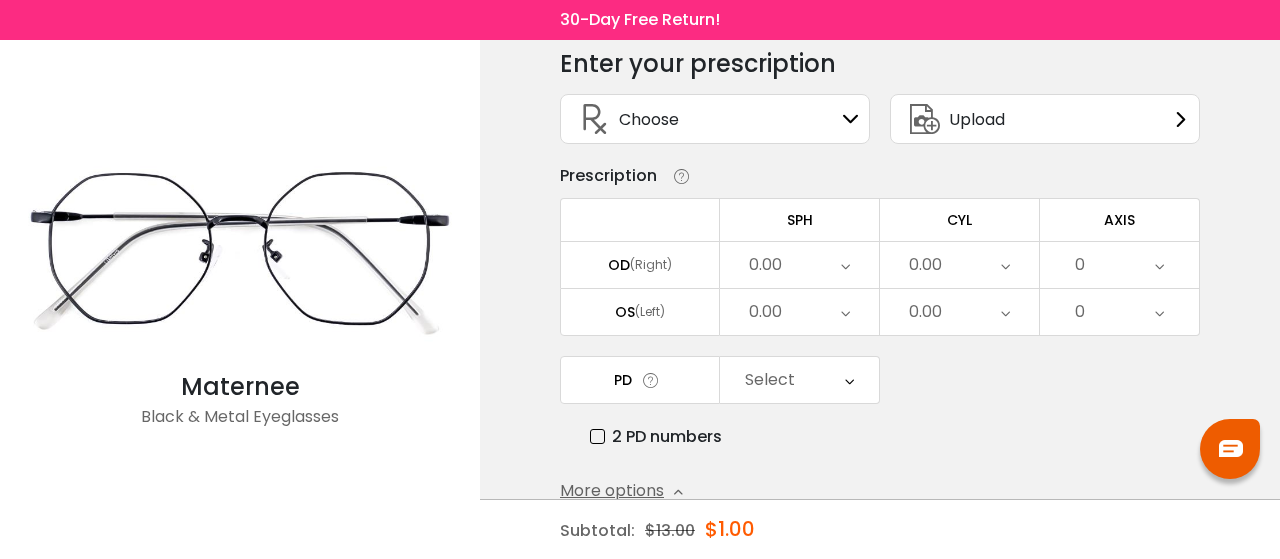 scroll, scrollTop: 85, scrollLeft: 0, axis: vertical 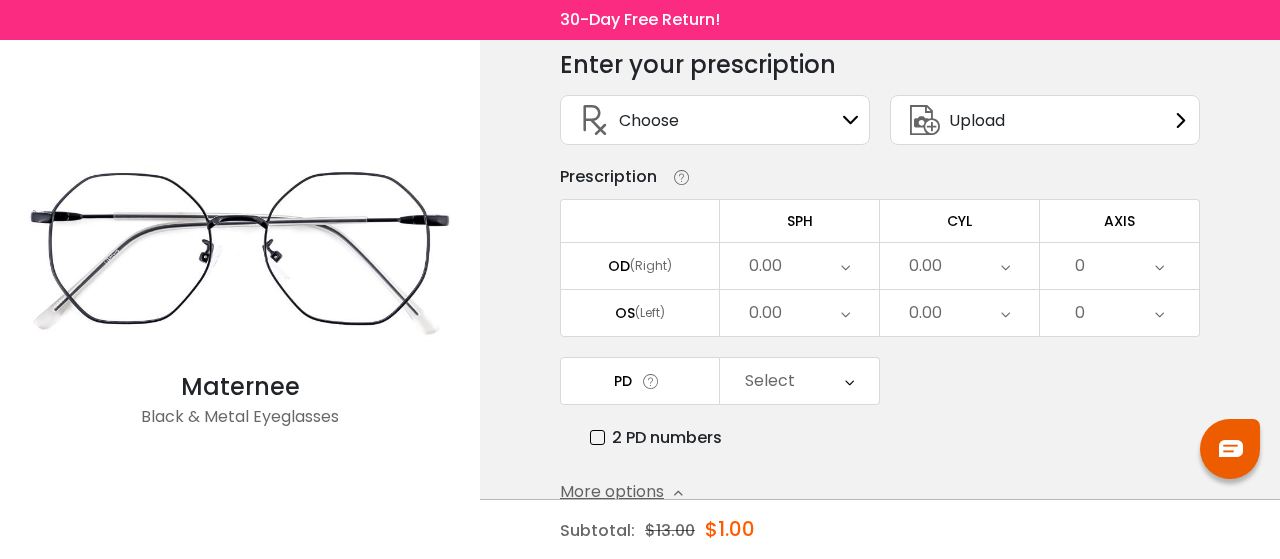 click on "Choose
Sign In" at bounding box center (715, 120) 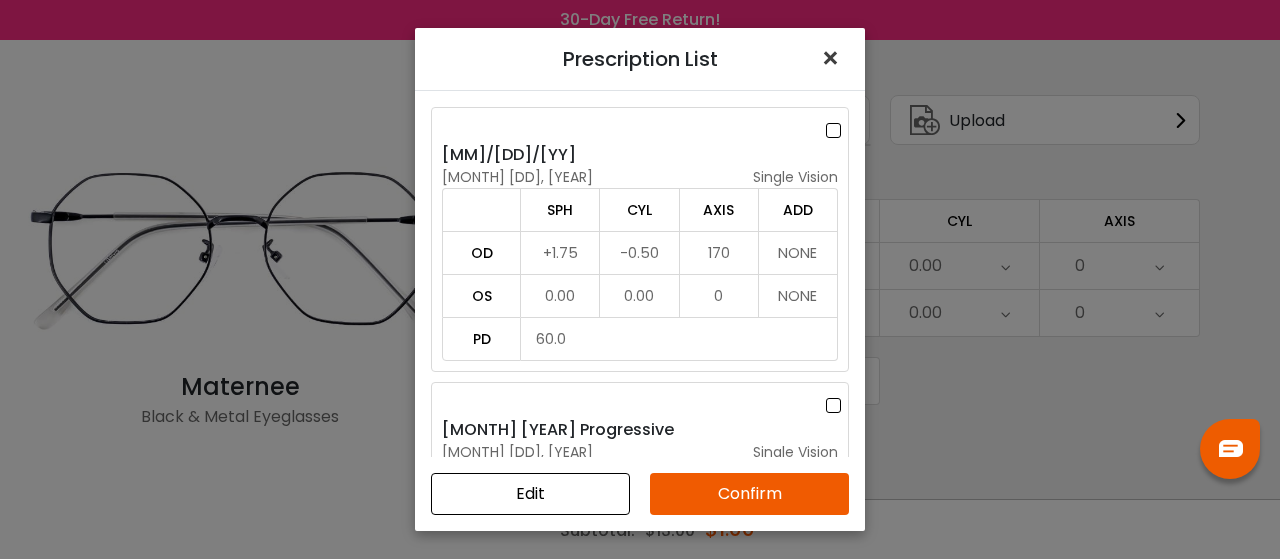 click on "×" at bounding box center [834, 58] 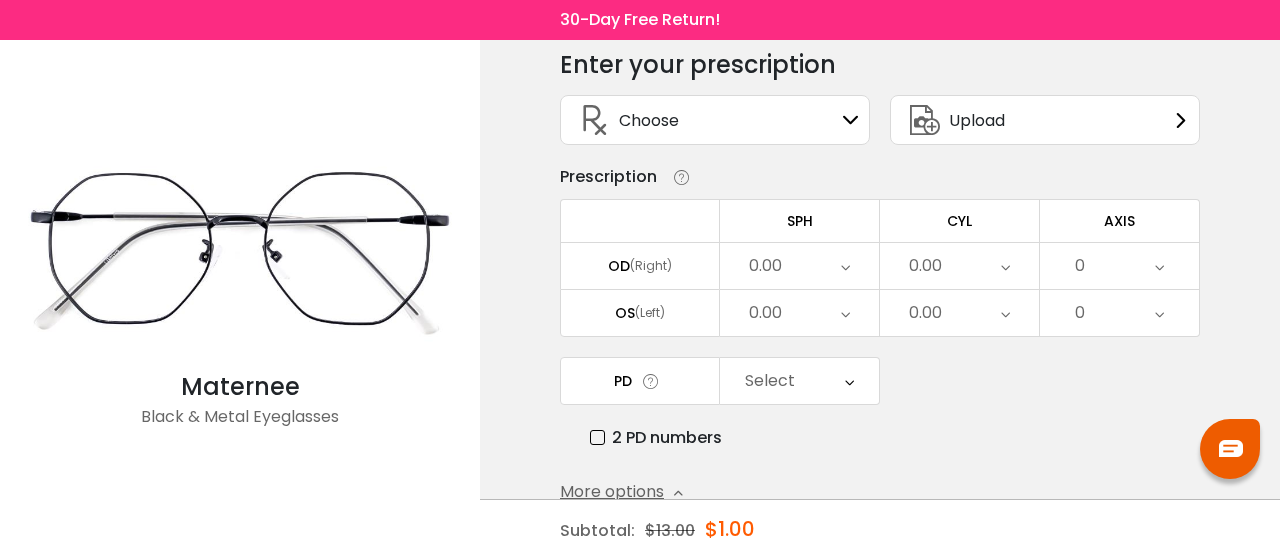 click on "0.00" at bounding box center (765, 266) 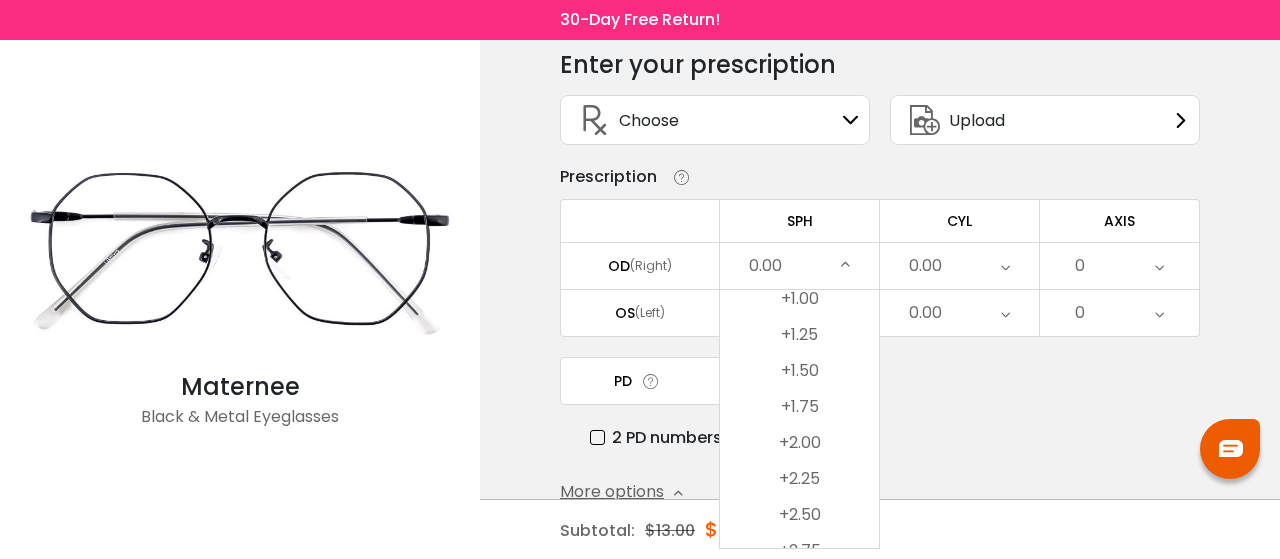 scroll, scrollTop: 3042, scrollLeft: 0, axis: vertical 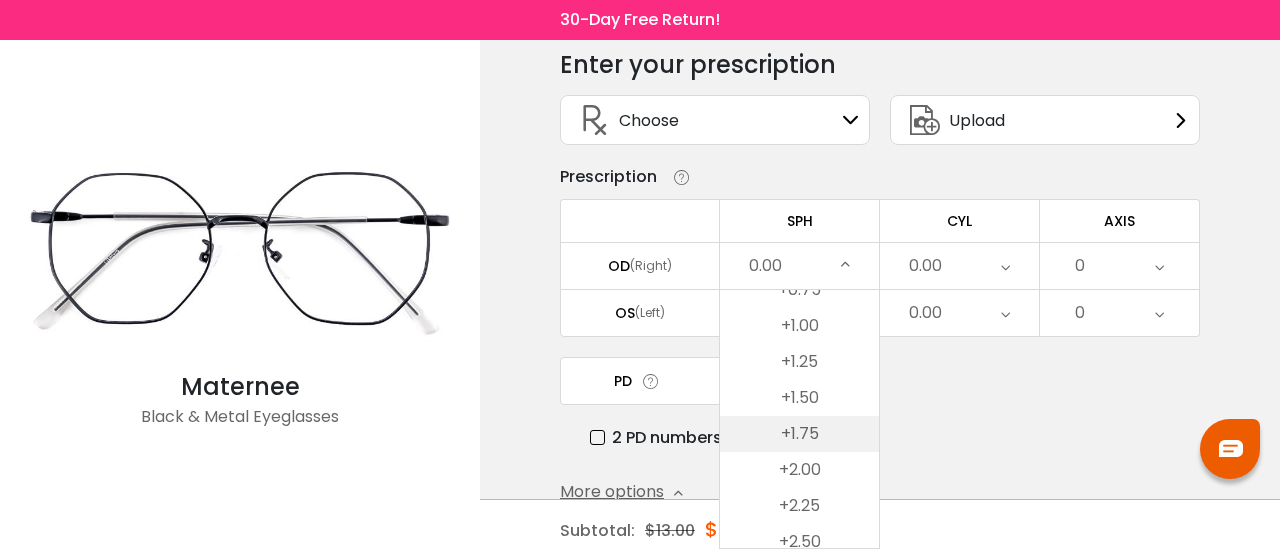 click on "+1.75" at bounding box center [799, 434] 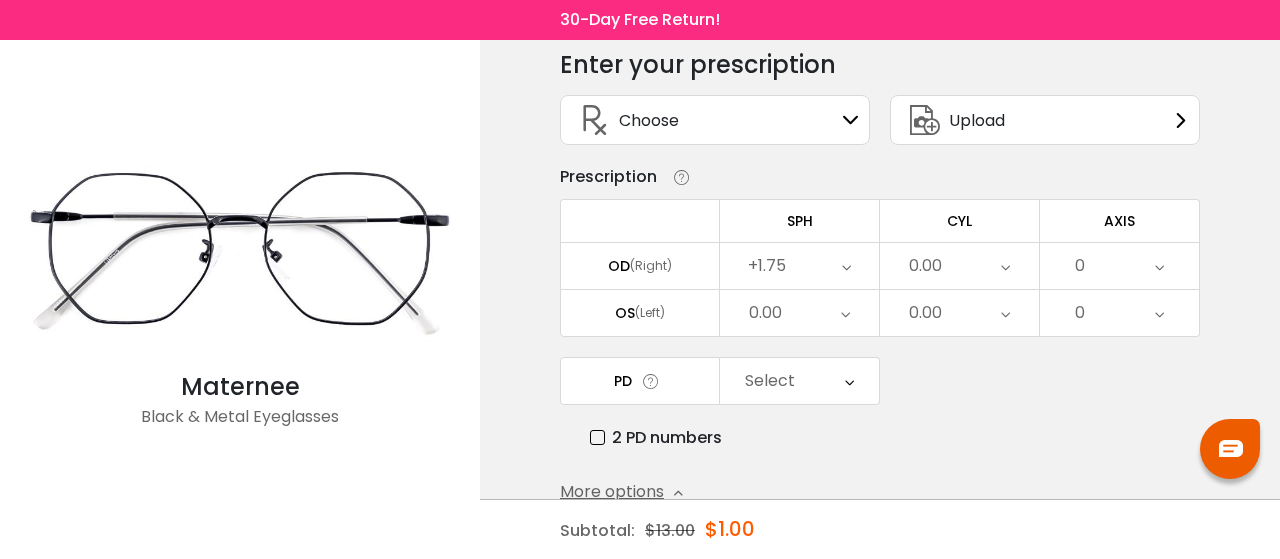 click on "0.00" at bounding box center (799, 266) 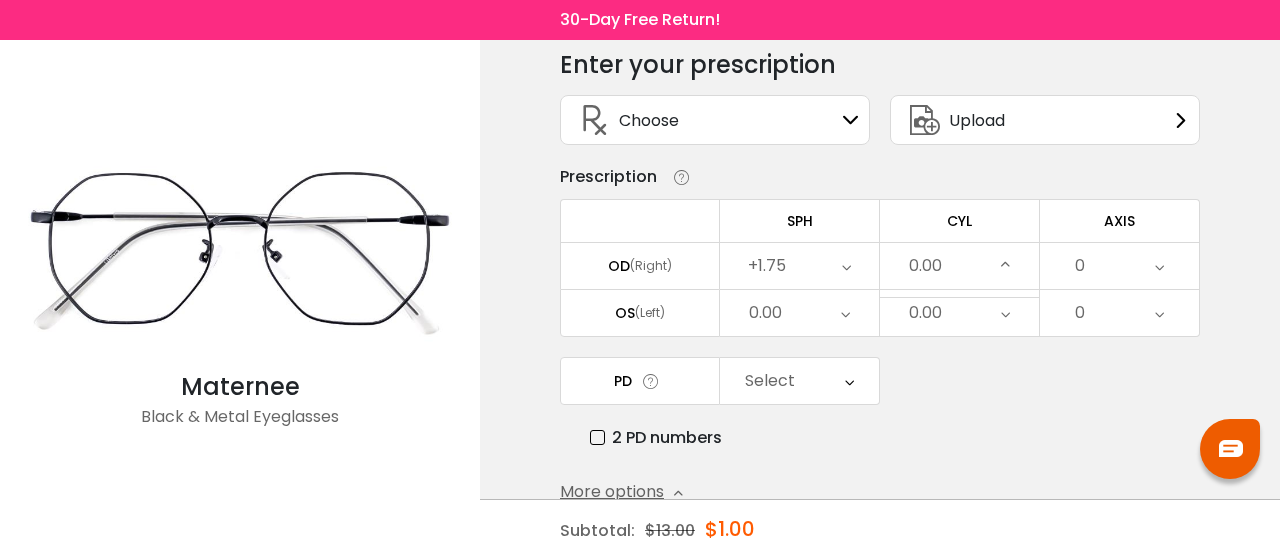scroll, scrollTop: 734, scrollLeft: 0, axis: vertical 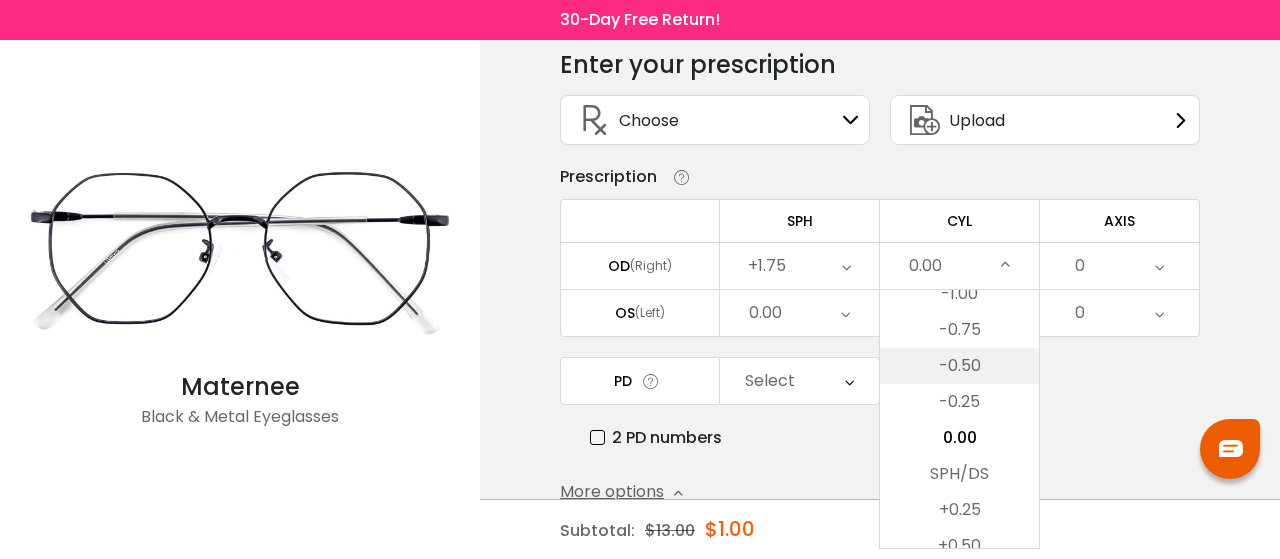 click on "-0.50" at bounding box center [959, 366] 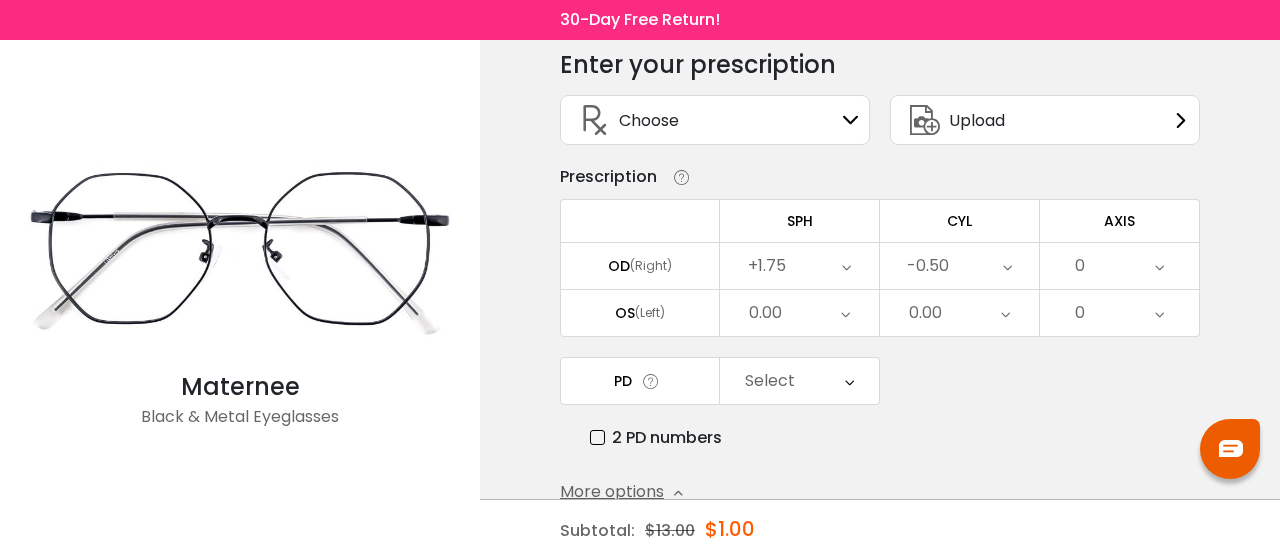 click on "0" at bounding box center (799, 266) 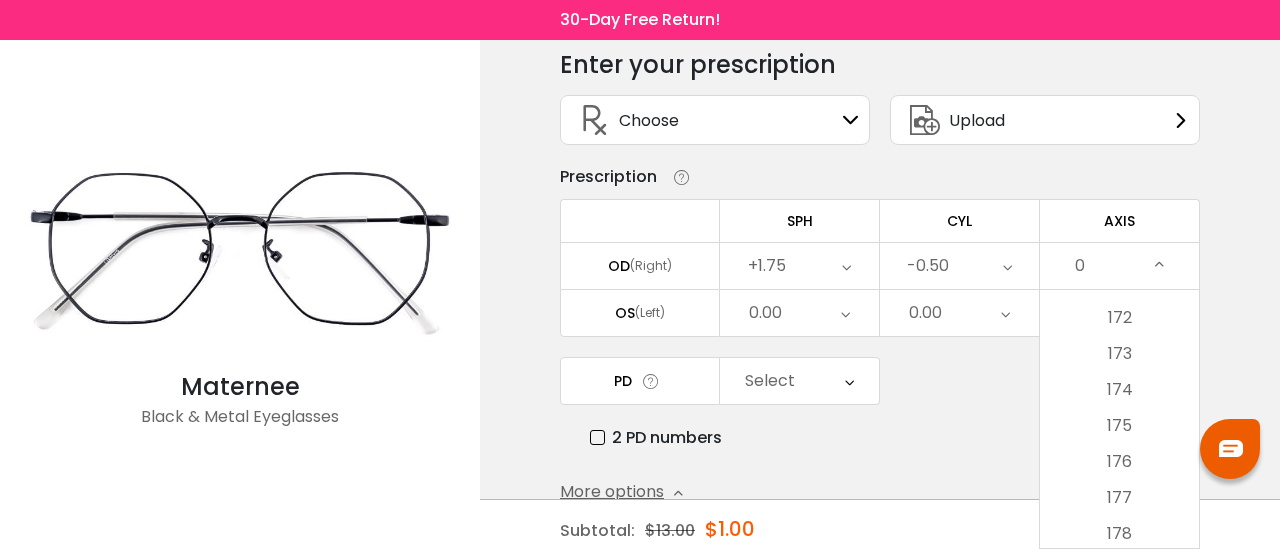 scroll, scrollTop: 6183, scrollLeft: 0, axis: vertical 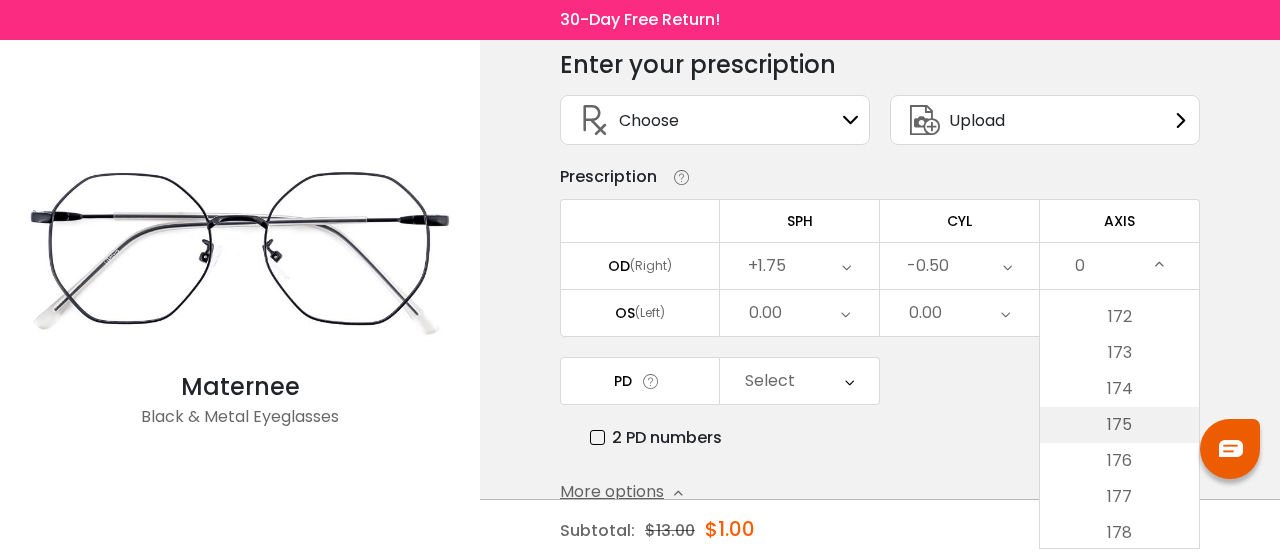 click on "175" at bounding box center (1119, 425) 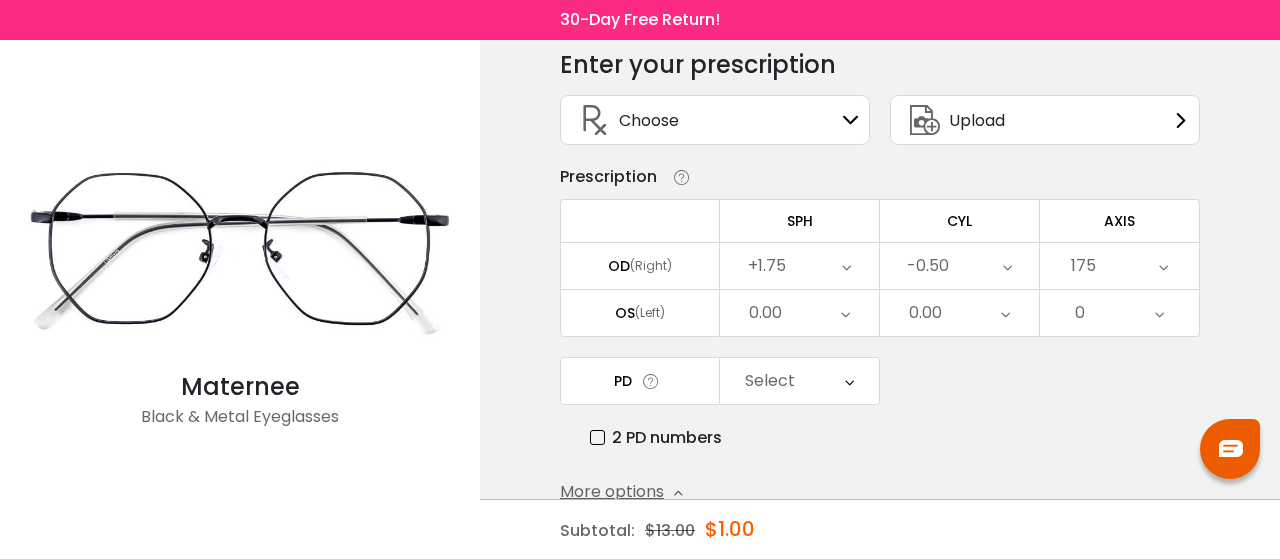 click on "Select" at bounding box center (799, 381) 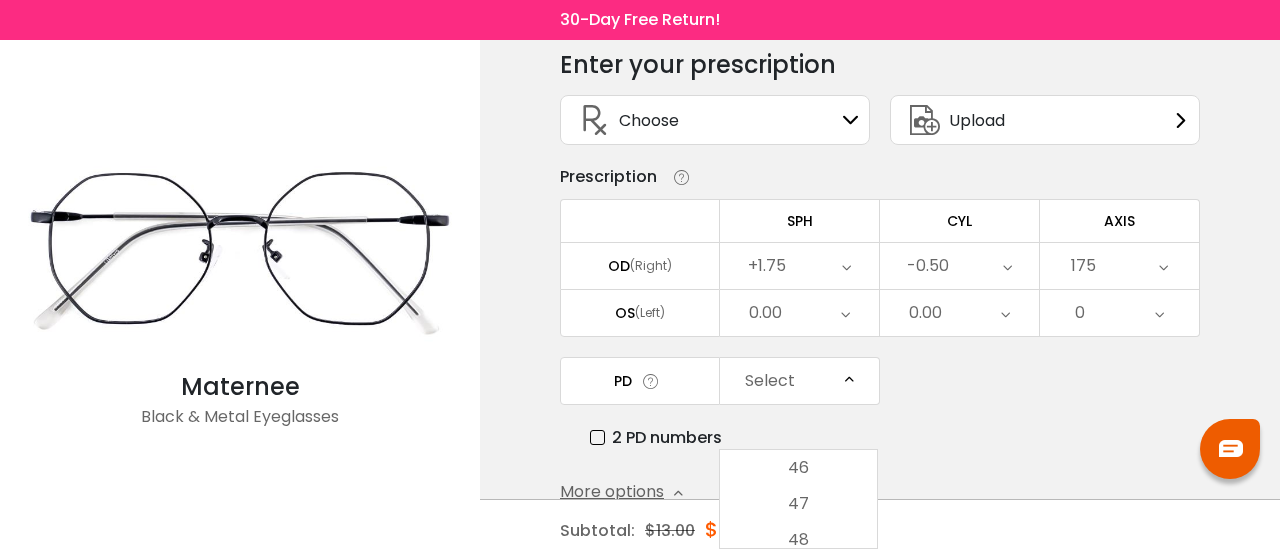scroll, scrollTop: 482, scrollLeft: 0, axis: vertical 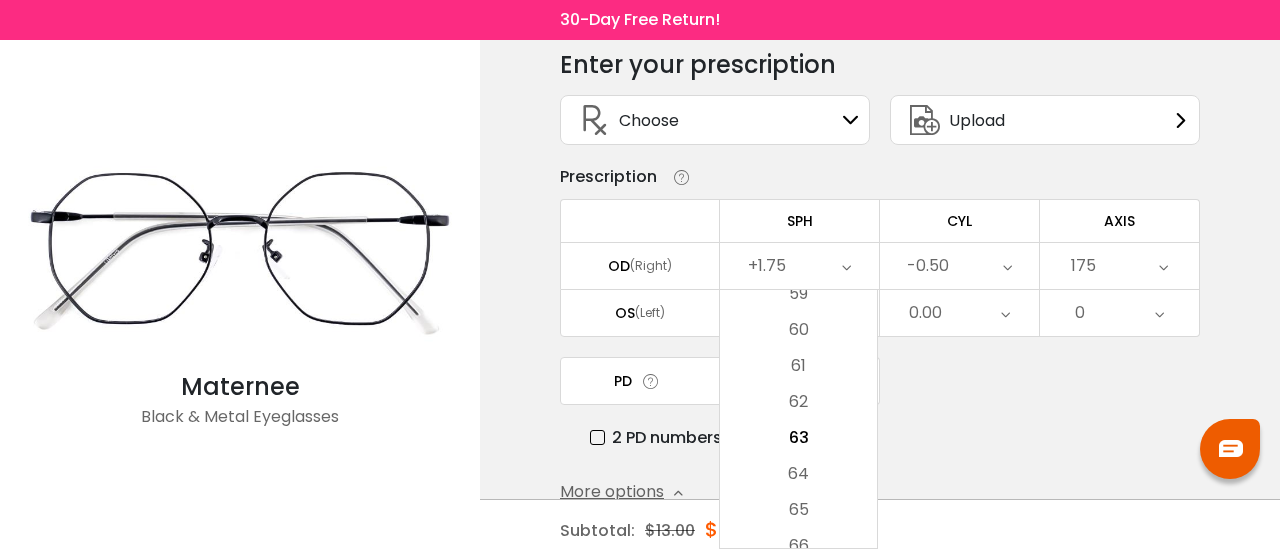 click on "PD
Select
Cancel
PD
Save
46
47
48
49
50
51
52
53
54
55
56
57
58
59
60
61
62
63
64
65
66
67
68
69
70
71 72 73" at bounding box center [880, 403] 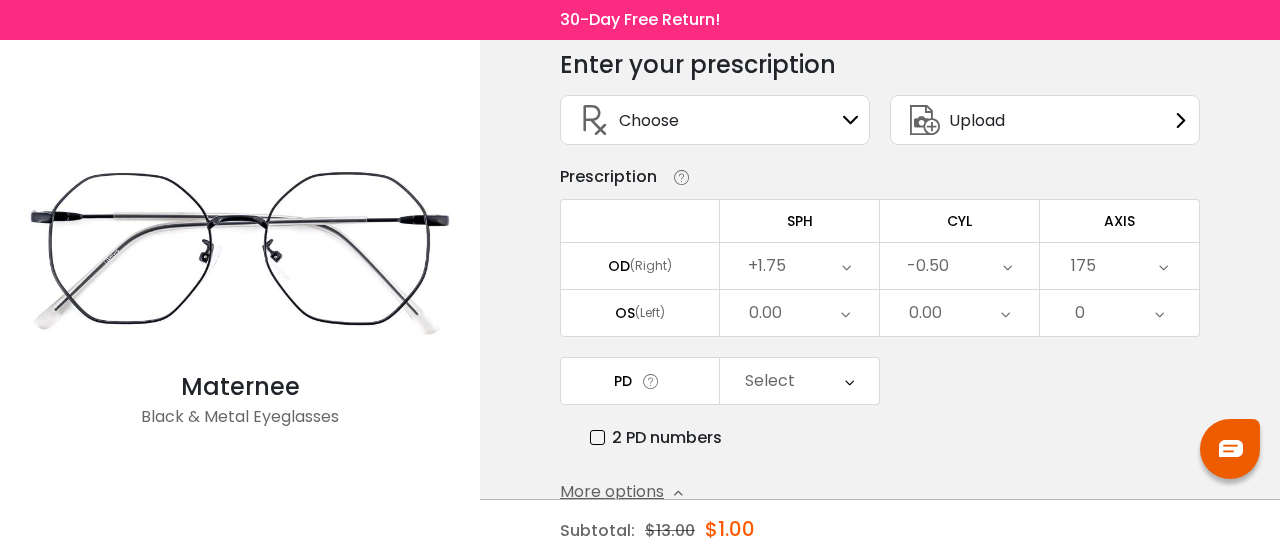 click on "Select" at bounding box center [799, 381] 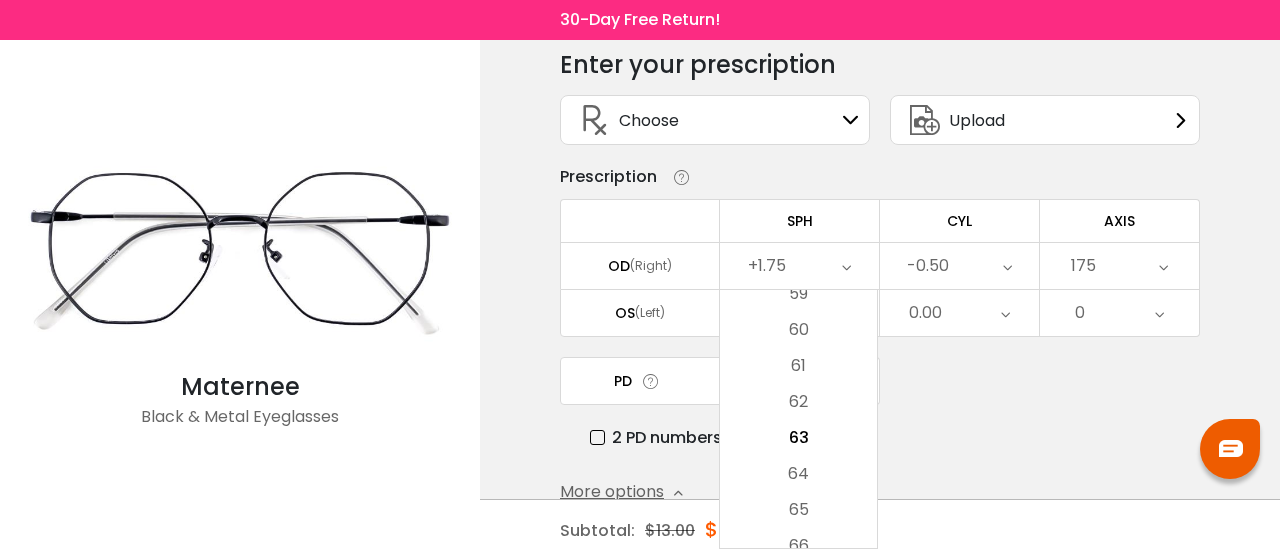 click on "PD
Select
Cancel
PD
Save
46
47
48
49
50
51
52
53
54
55
56
57
58
59
60
61
62
63
64
65
66
67
68
69
70
71 72 73" at bounding box center [880, 403] 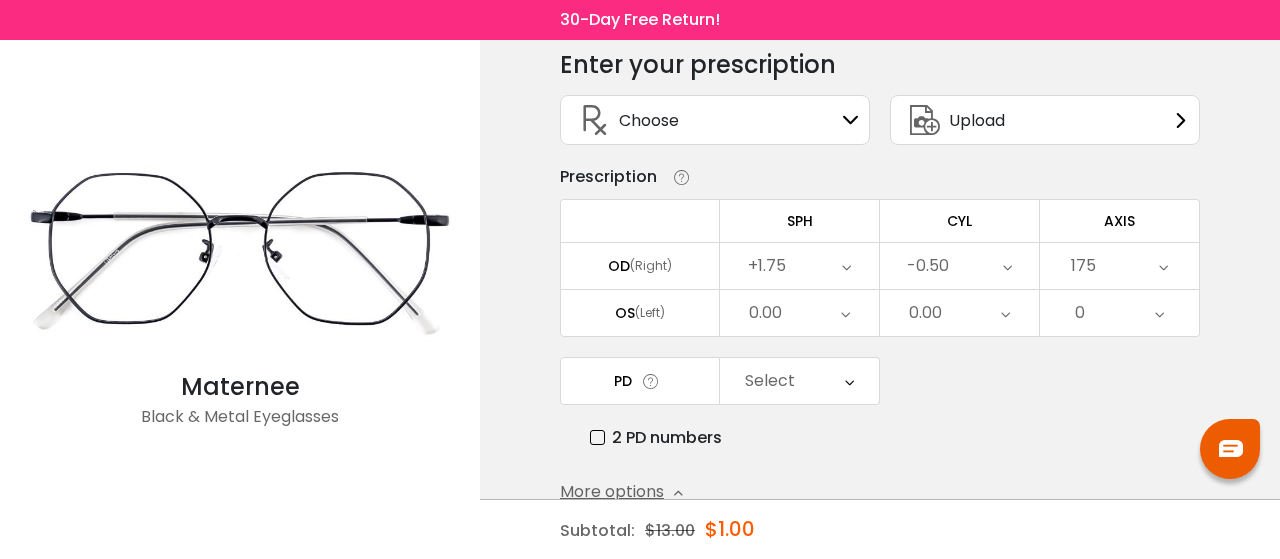 click at bounding box center [651, 381] 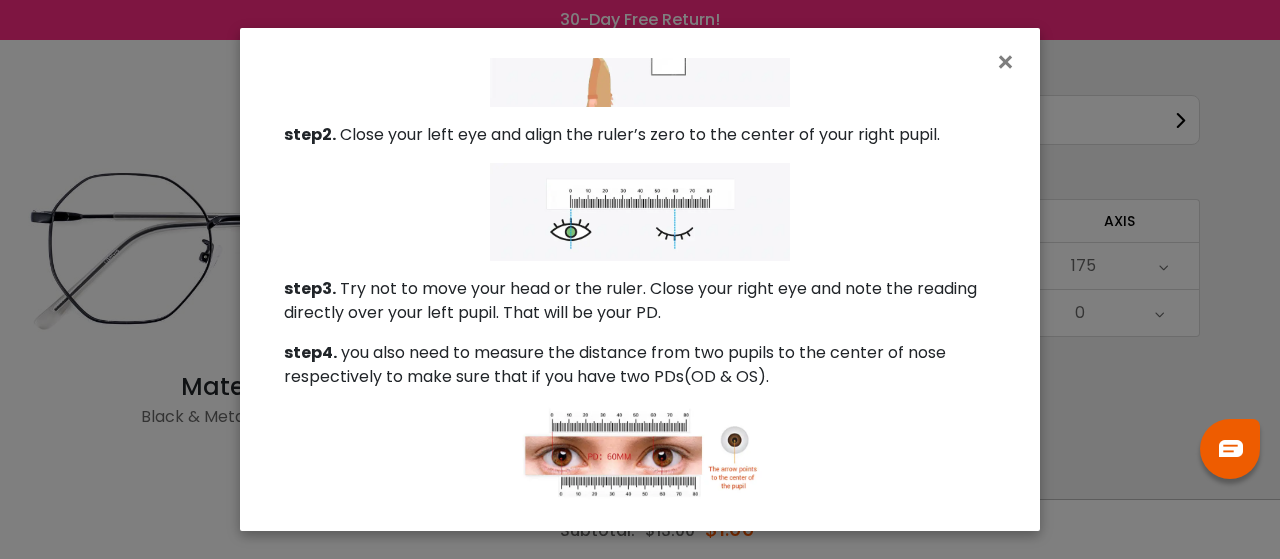 scroll, scrollTop: 331, scrollLeft: 0, axis: vertical 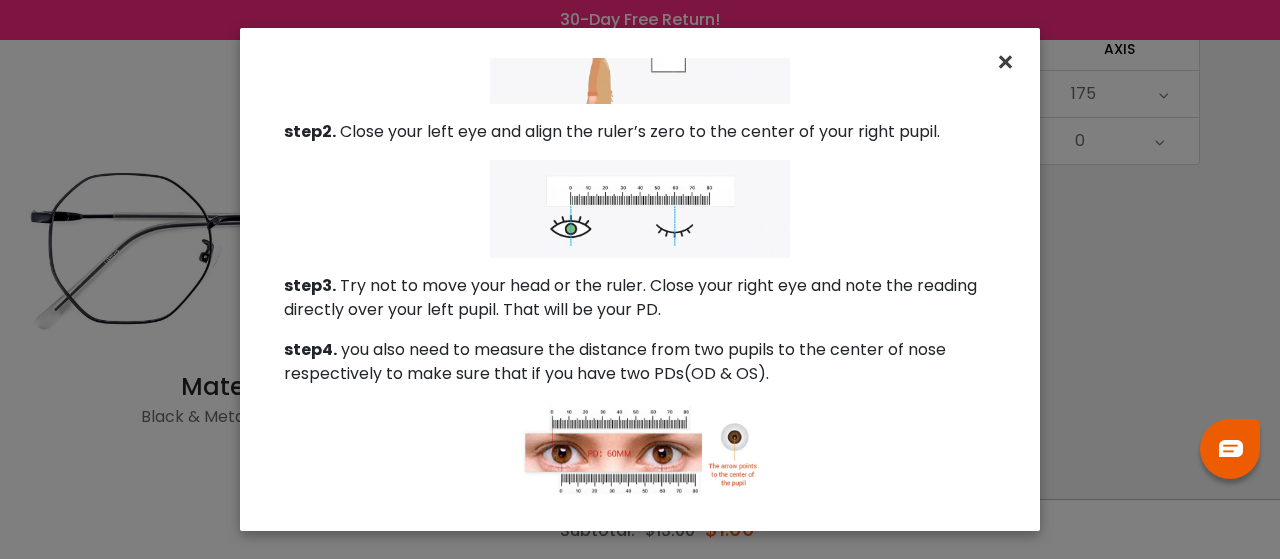 click on "×" at bounding box center [1009, 62] 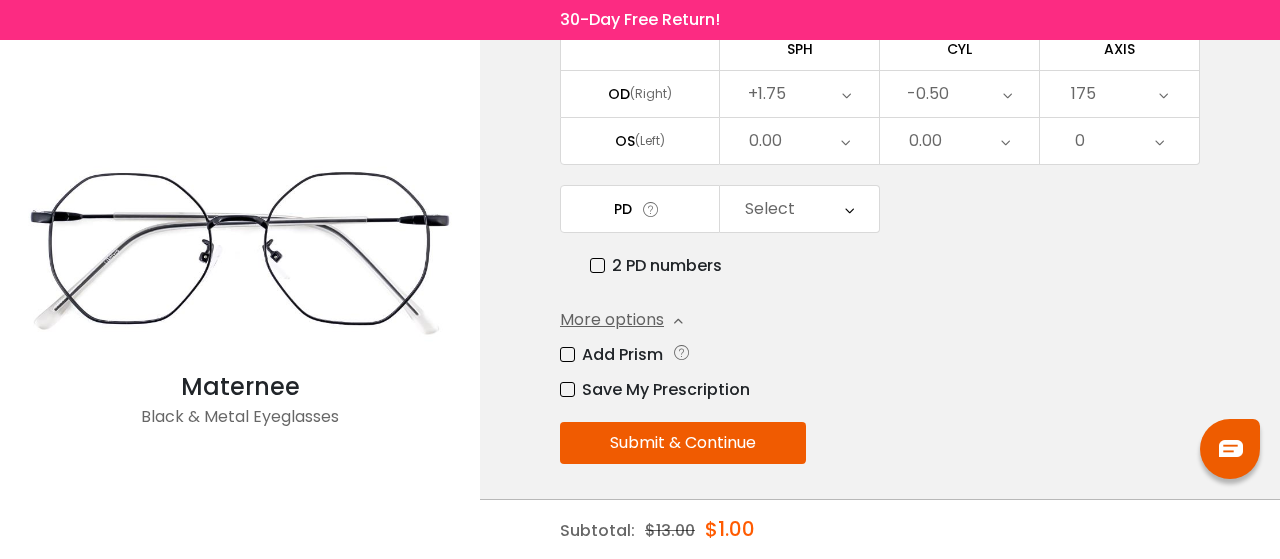 scroll, scrollTop: 0, scrollLeft: 0, axis: both 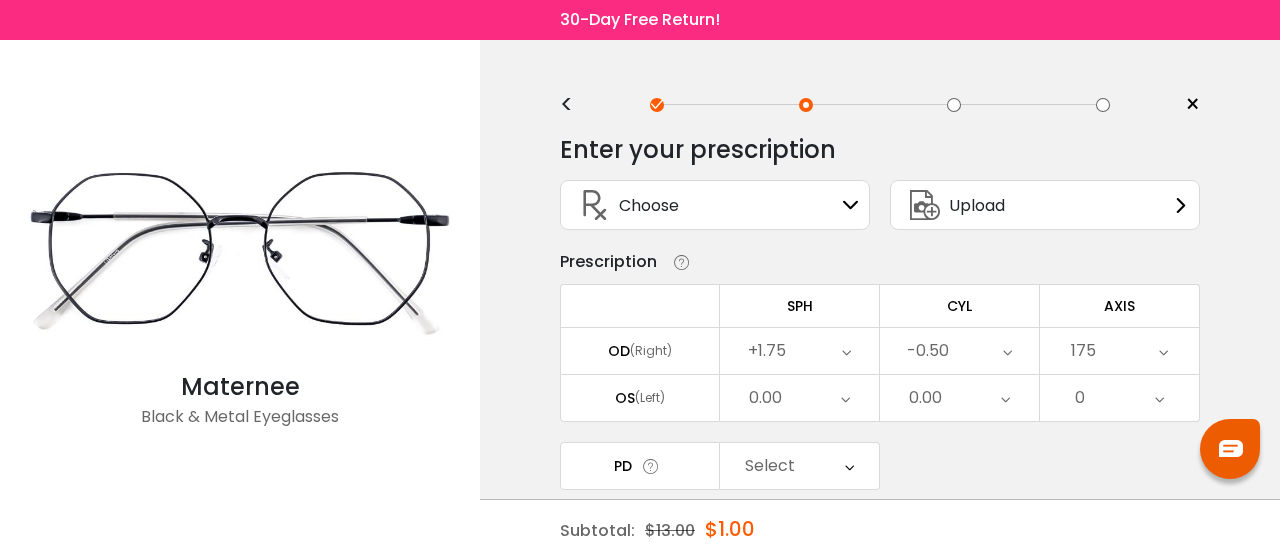click on "Choose
Sign In" at bounding box center (715, 205) 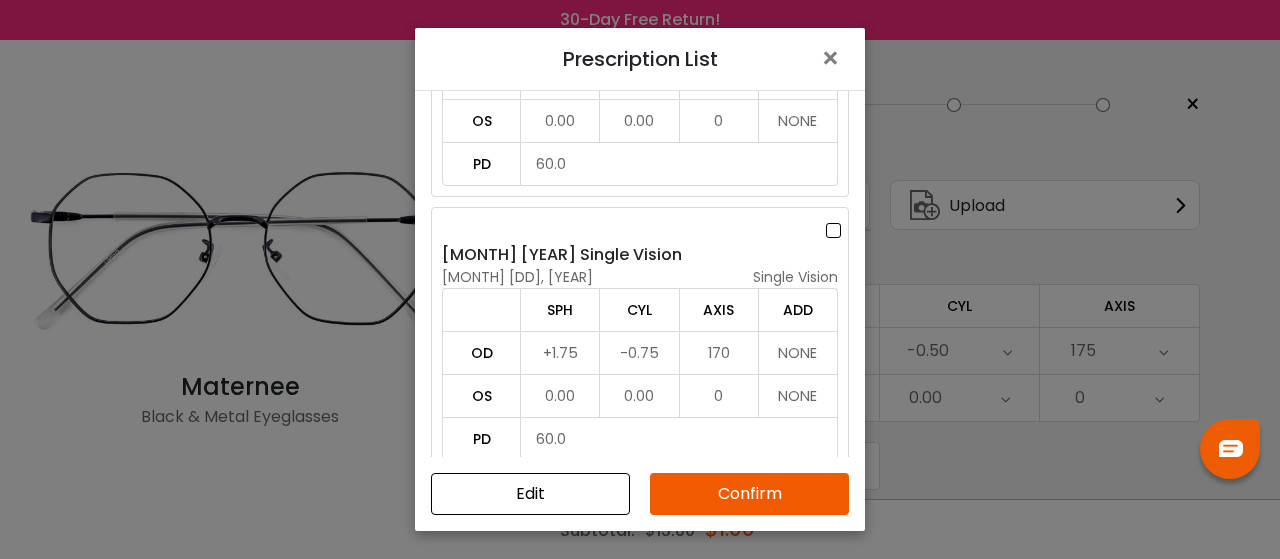scroll, scrollTop: 0, scrollLeft: 0, axis: both 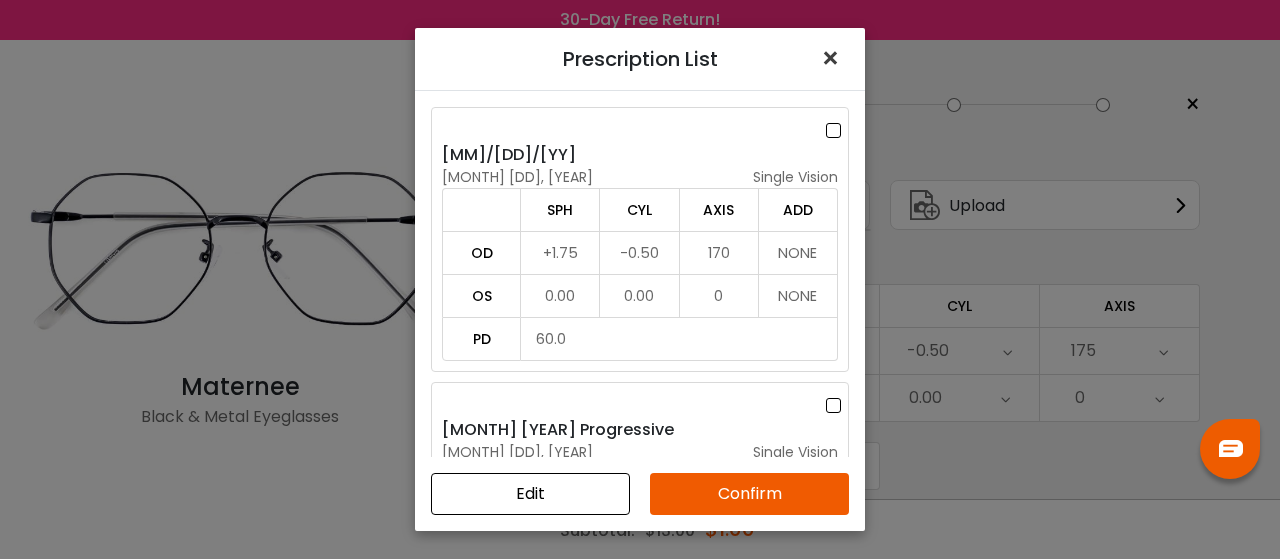 click on "×" at bounding box center (834, 58) 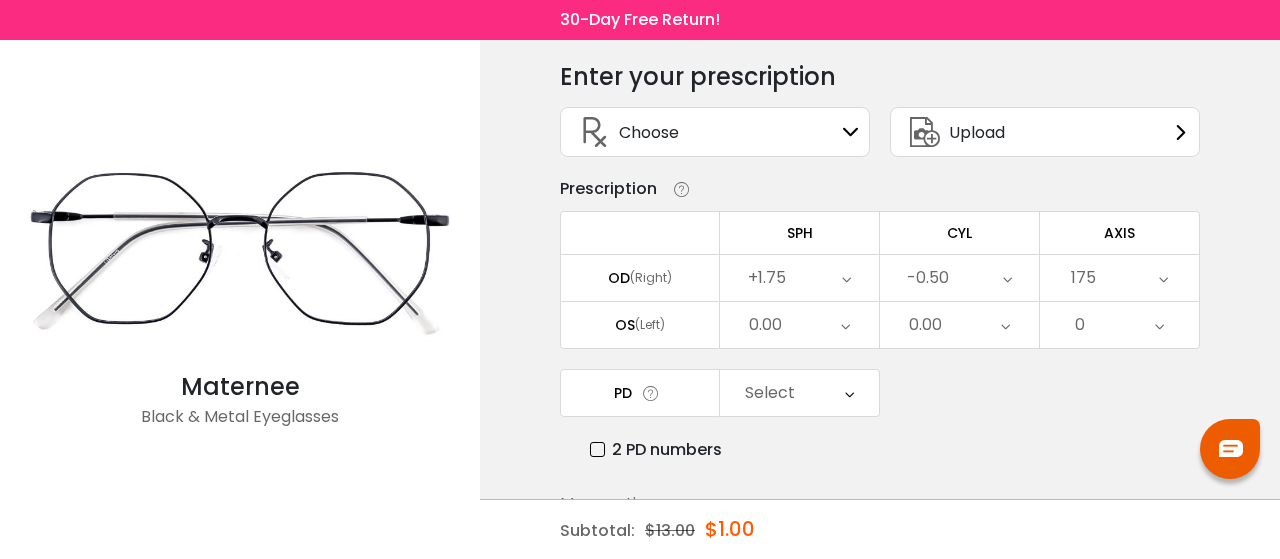 scroll, scrollTop: 74, scrollLeft: 0, axis: vertical 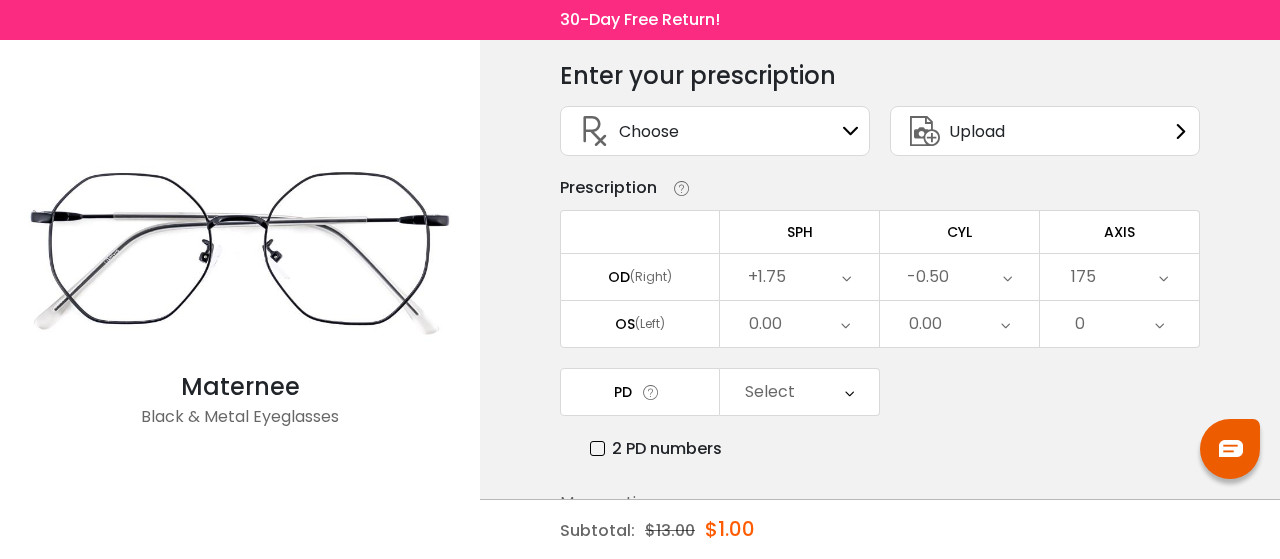 click at bounding box center [849, 392] 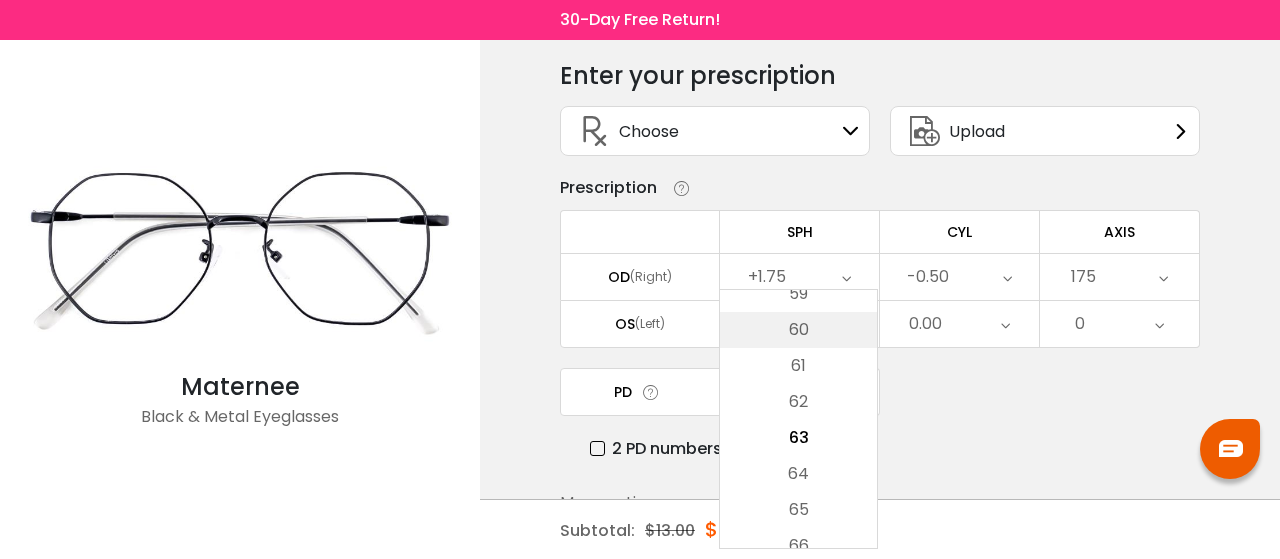 click on "60" at bounding box center [798, 330] 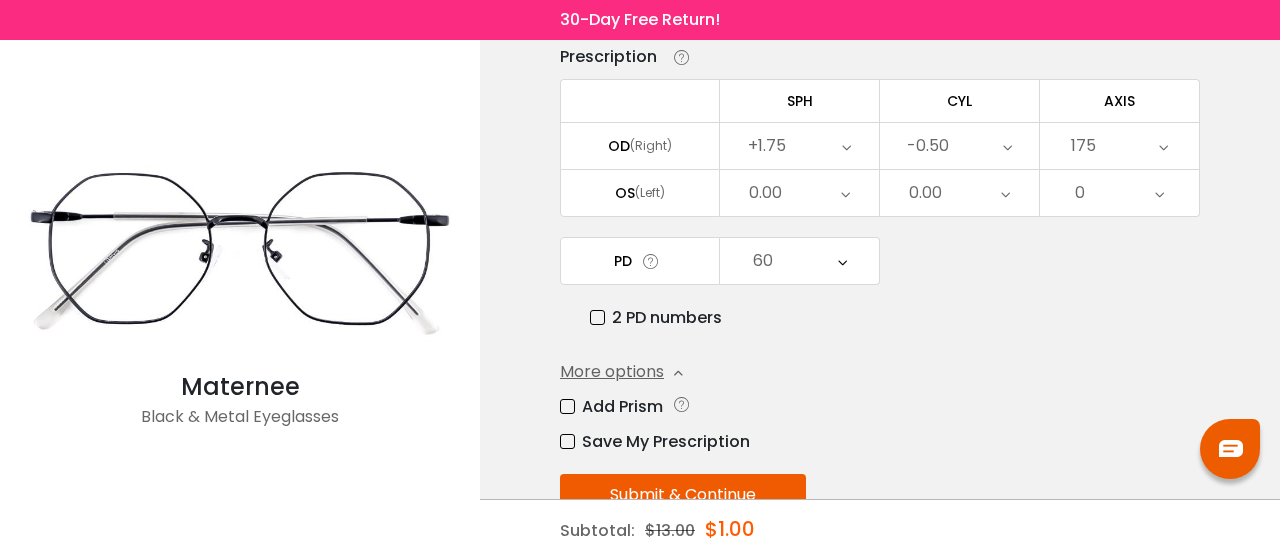 scroll, scrollTop: 257, scrollLeft: 0, axis: vertical 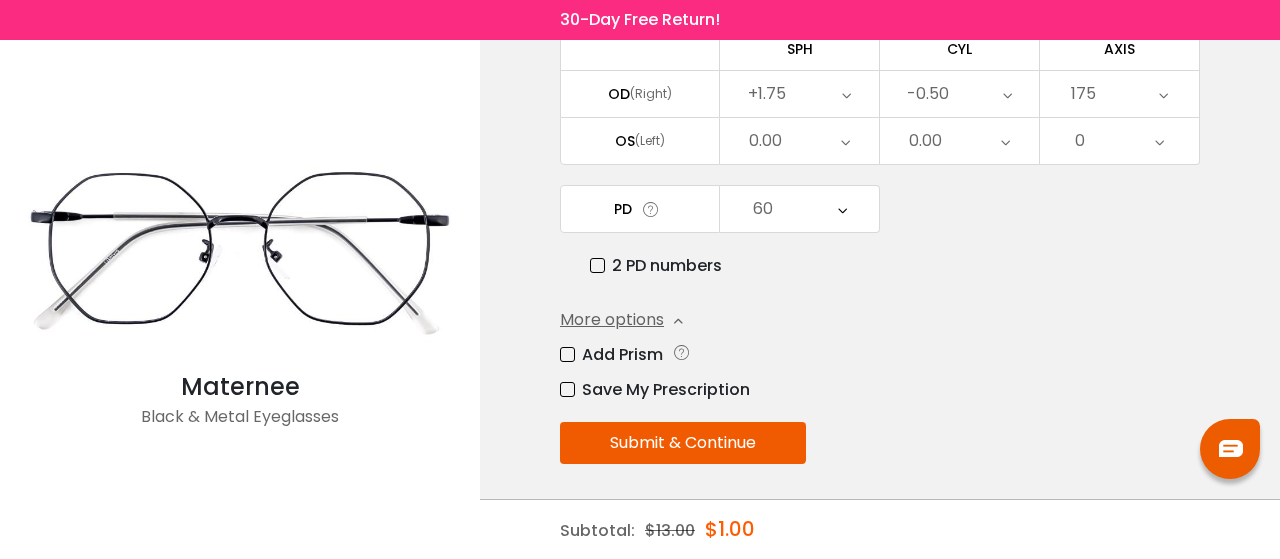 click on "Save My Prescription" at bounding box center [655, 389] 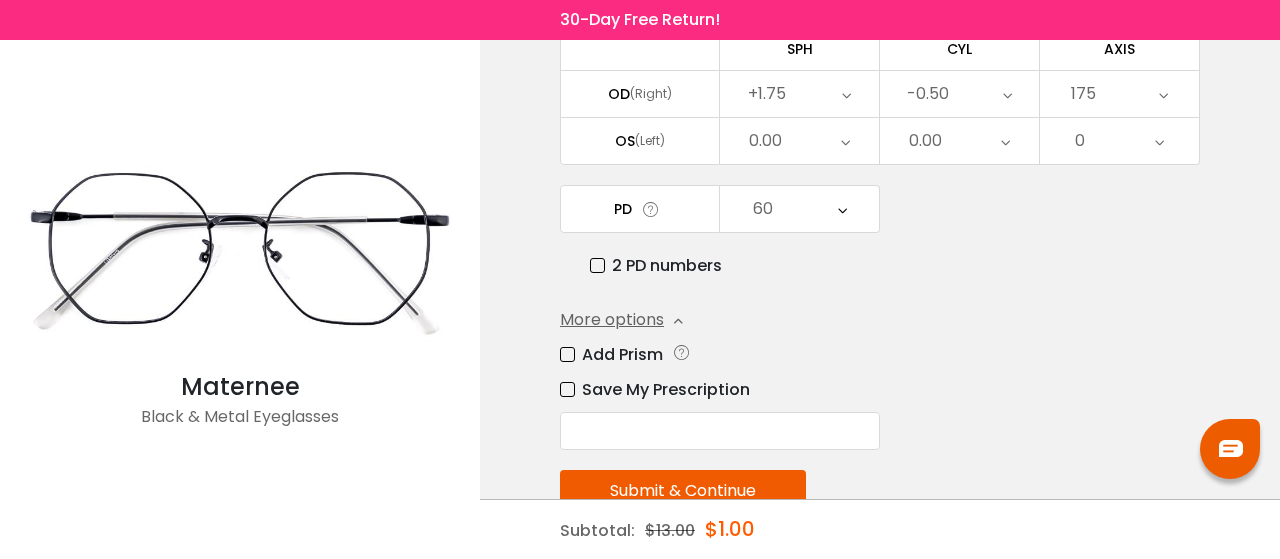 click at bounding box center (720, 431) 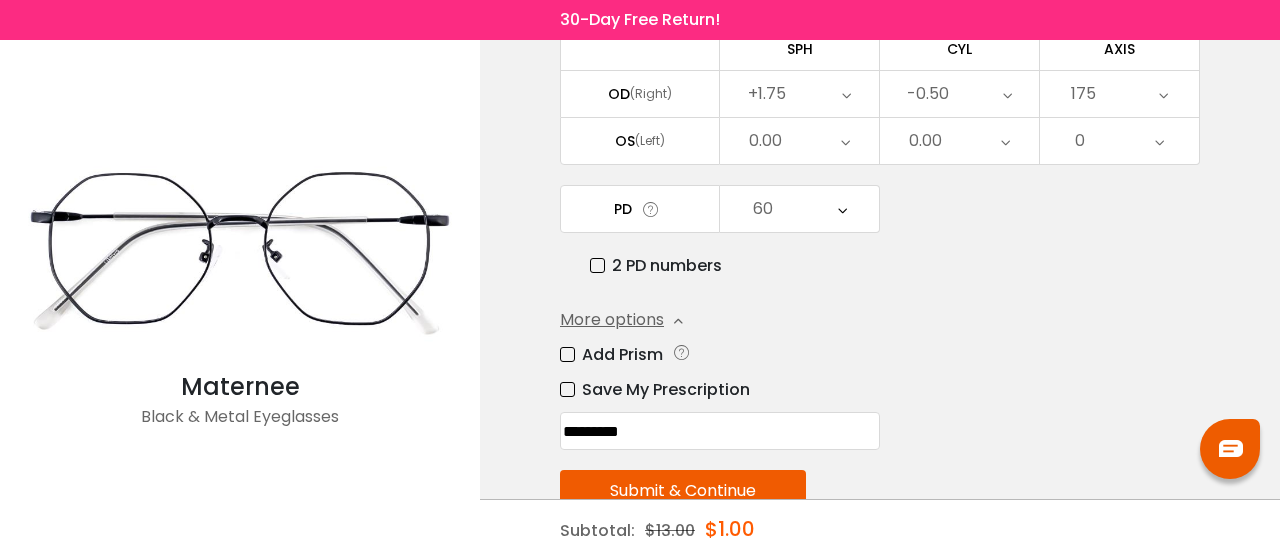 scroll, scrollTop: 305, scrollLeft: 0, axis: vertical 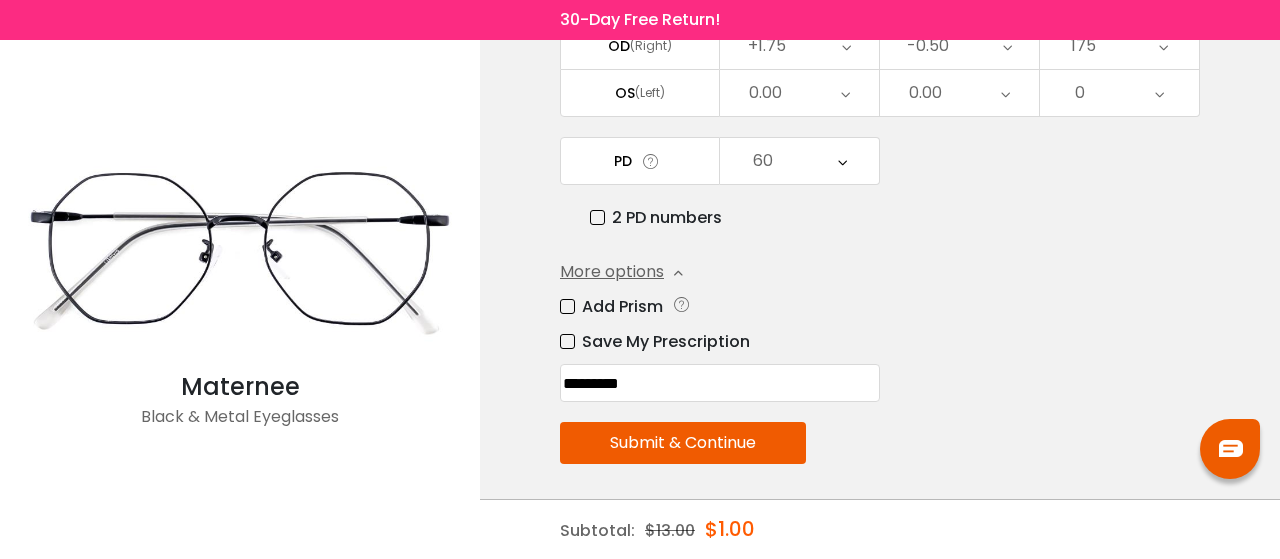 type on "*********" 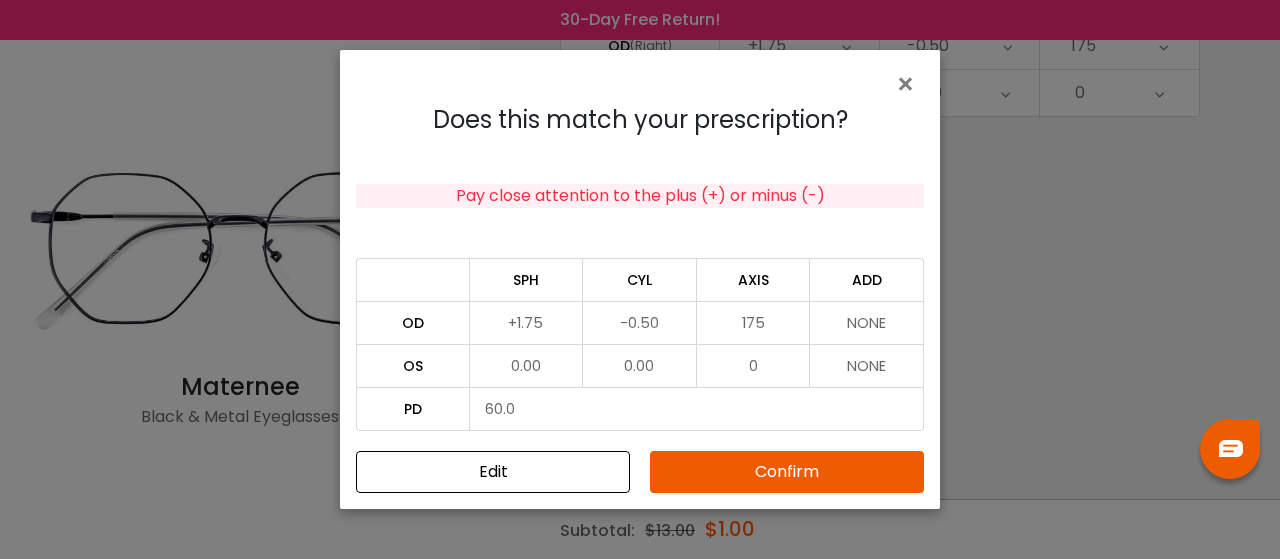 click on "Confirm" at bounding box center (787, 472) 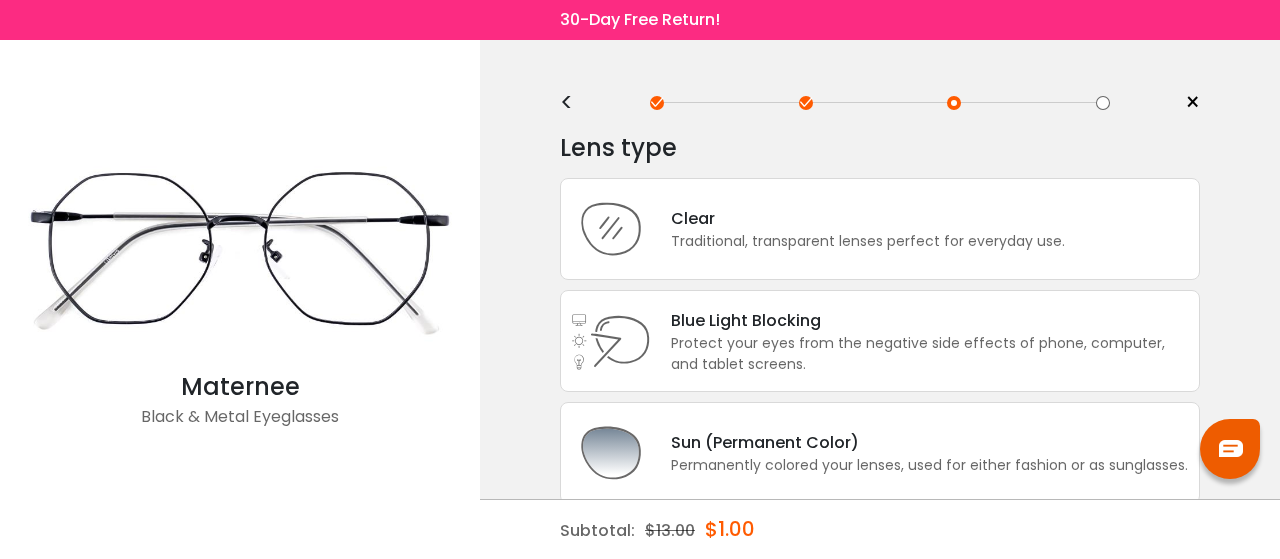 scroll, scrollTop: 0, scrollLeft: 0, axis: both 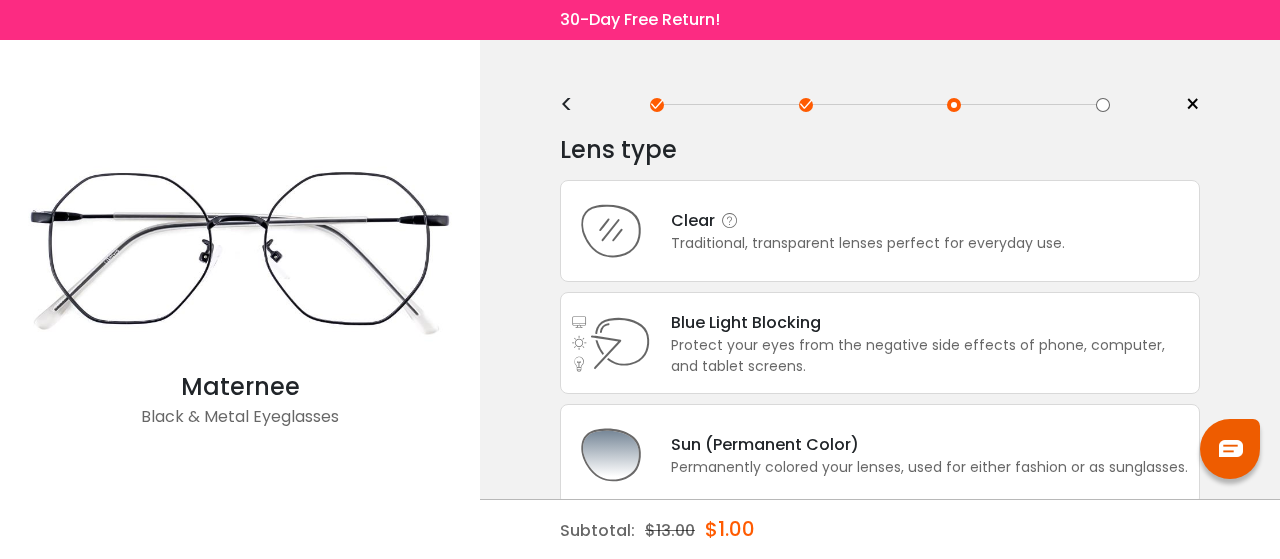 click on "Traditional, transparent lenses perfect for everyday use." at bounding box center (868, 243) 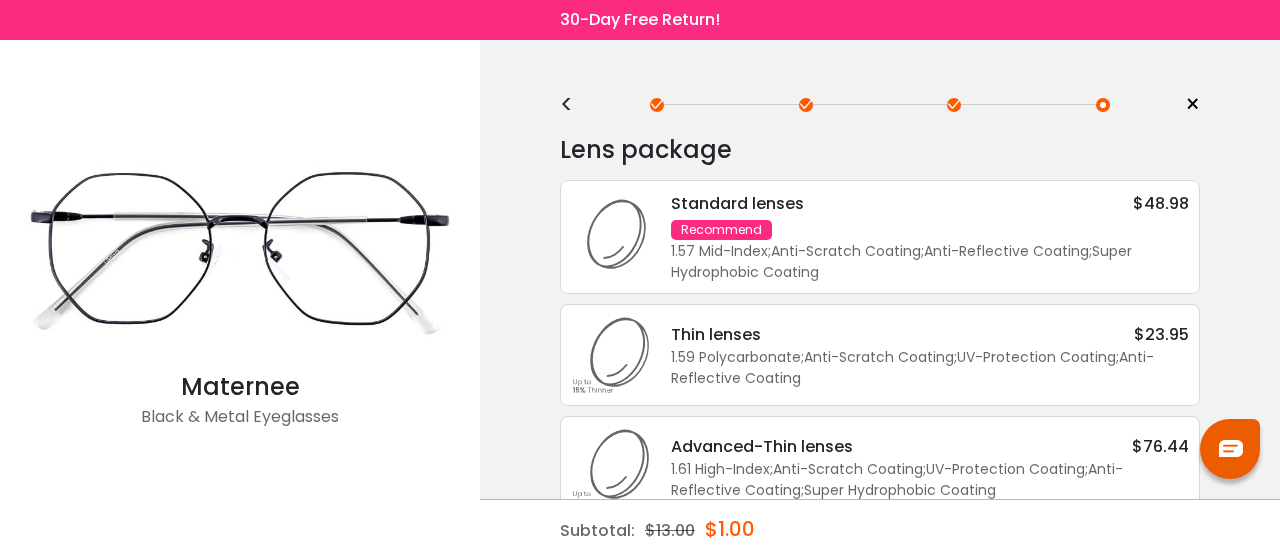 click on "1.59 Polycarbonate ;
Anti-Scratch Coating ;
UV-Protection Coating ;
Anti-Reflective Coating ;" at bounding box center [930, 368] 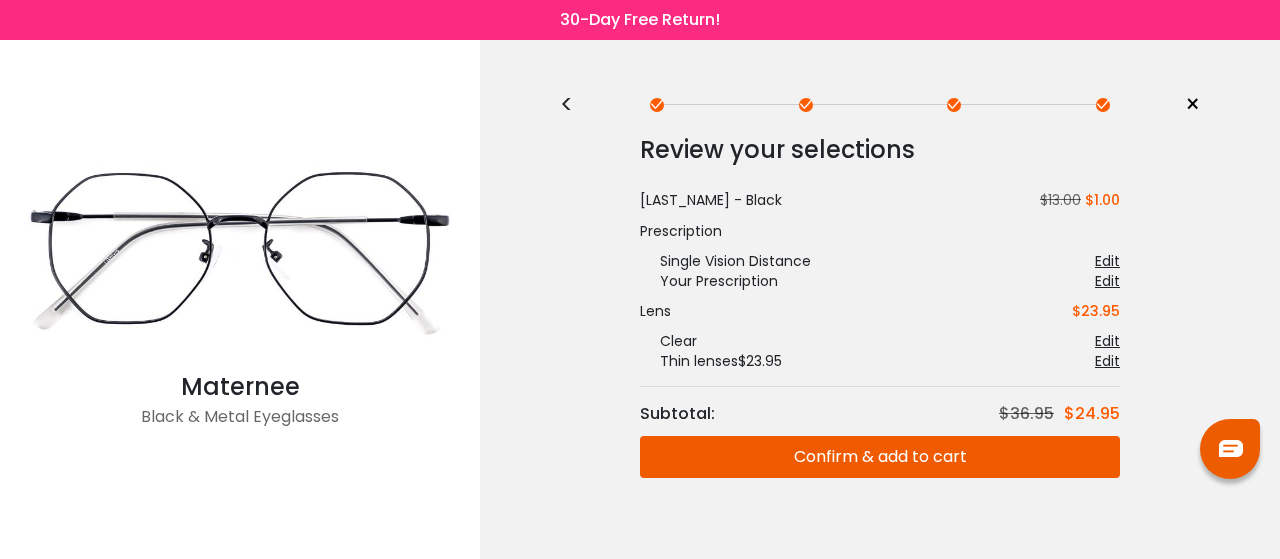 click on "Confirm & add to cart" at bounding box center [880, 457] 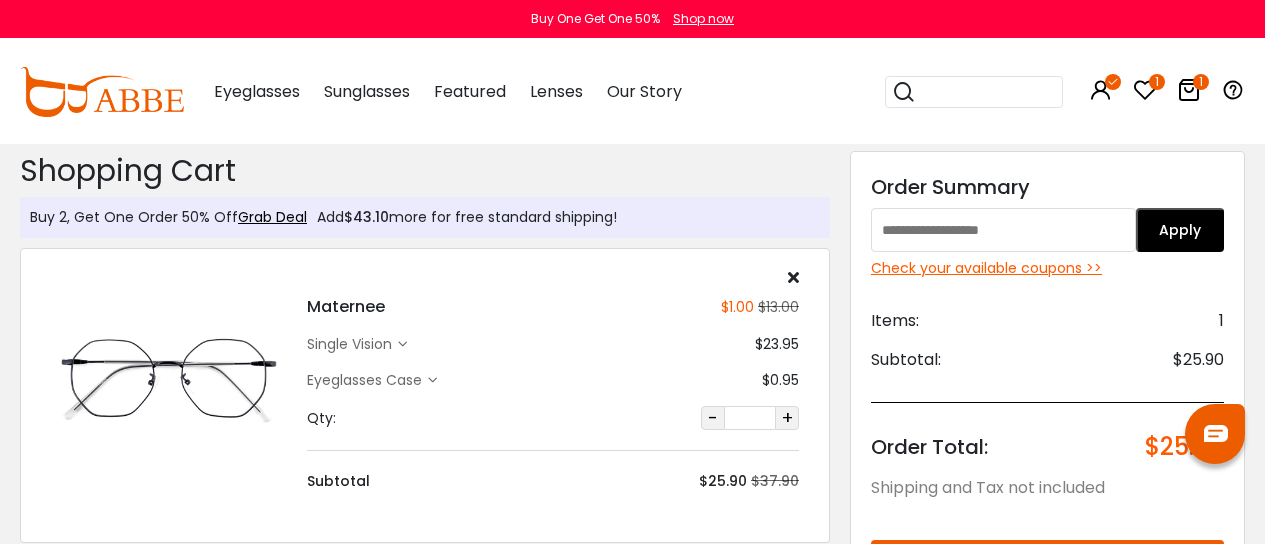 scroll, scrollTop: 0, scrollLeft: 0, axis: both 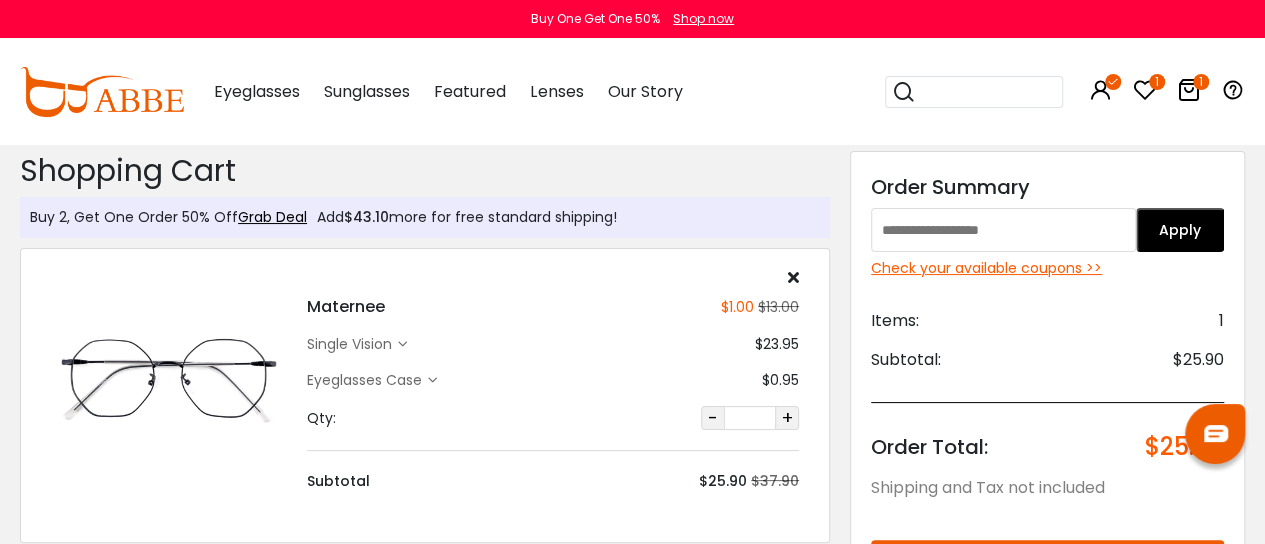 click at bounding box center (1145, 90) 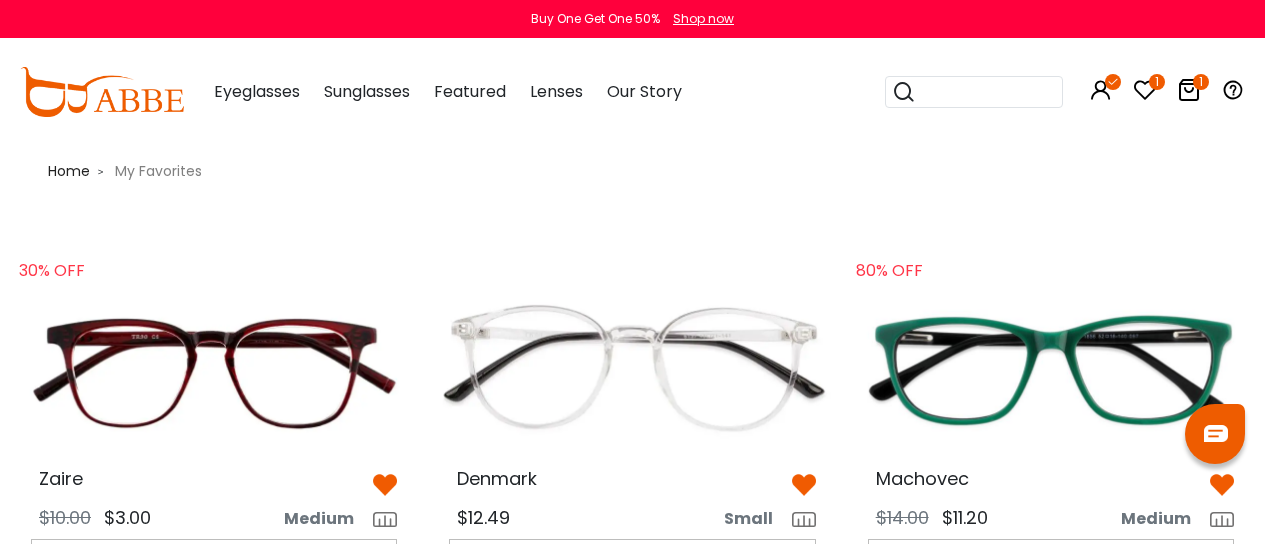scroll, scrollTop: 0, scrollLeft: 0, axis: both 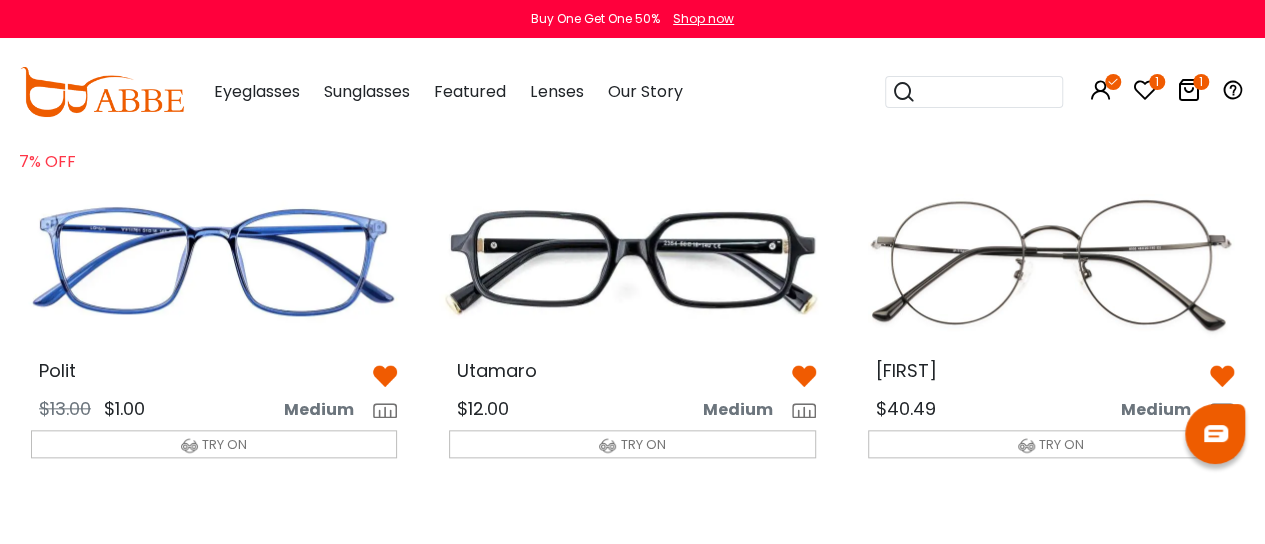 click at bounding box center (1051, 261) 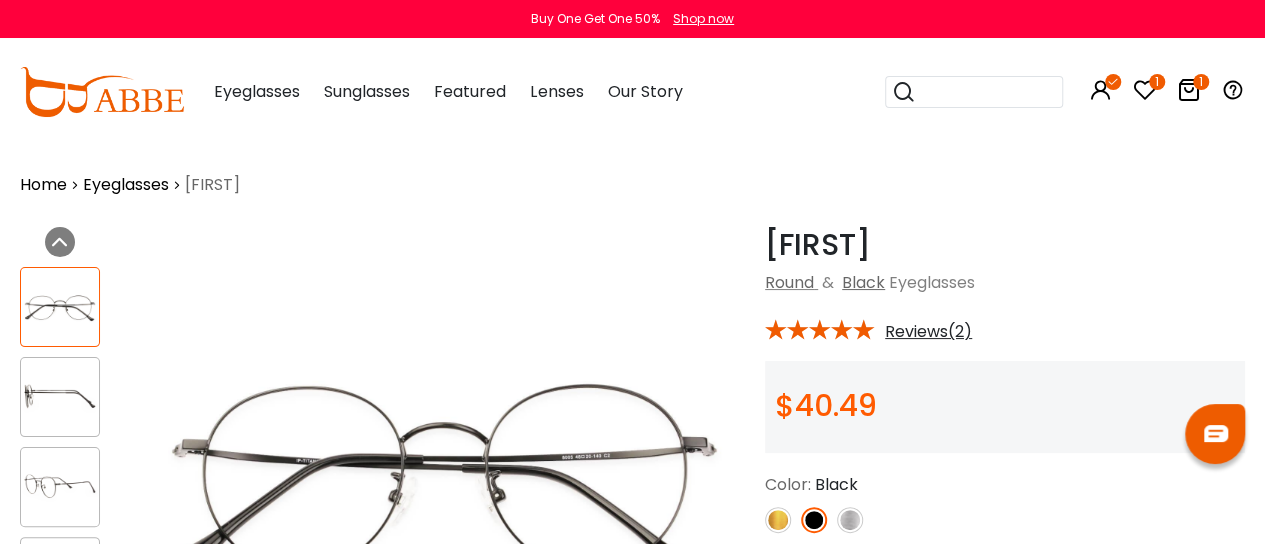 scroll, scrollTop: 0, scrollLeft: 0, axis: both 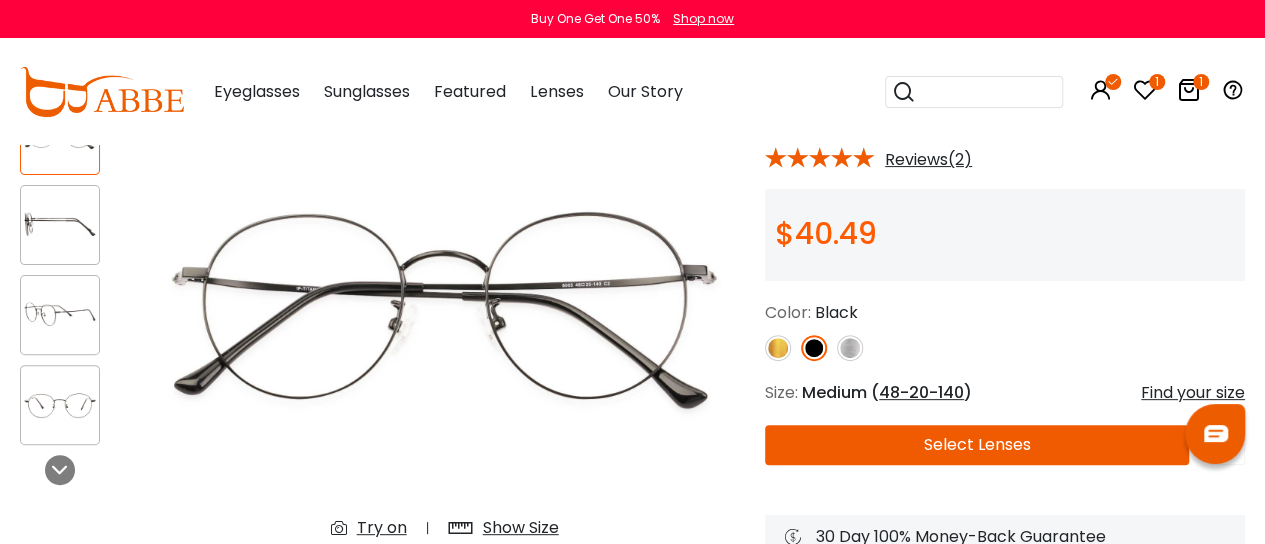 click at bounding box center (778, 348) 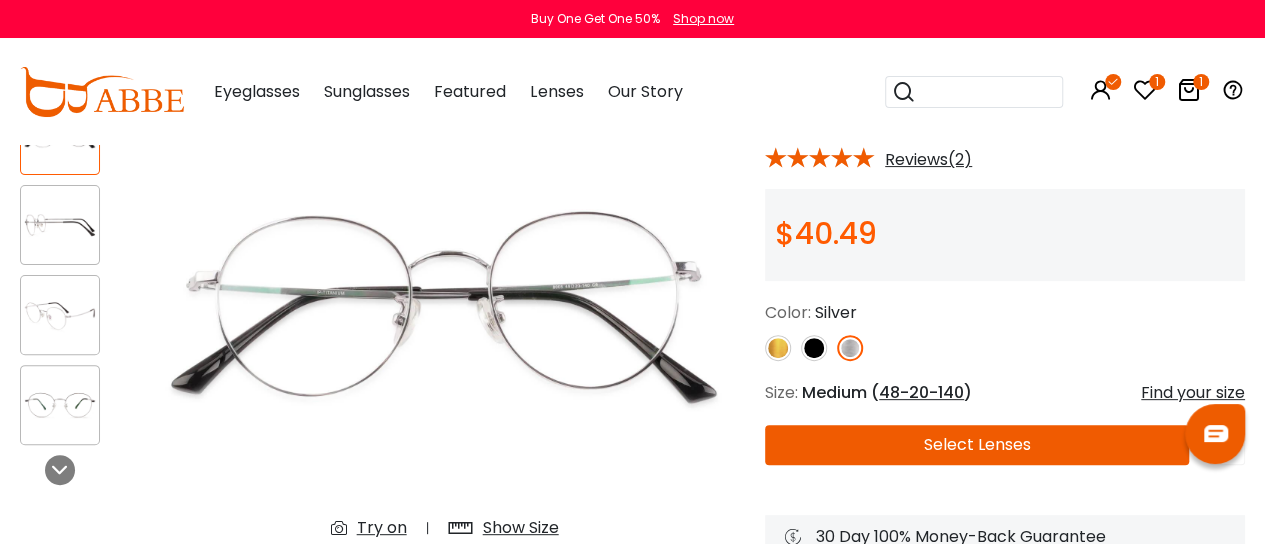 click at bounding box center (778, 348) 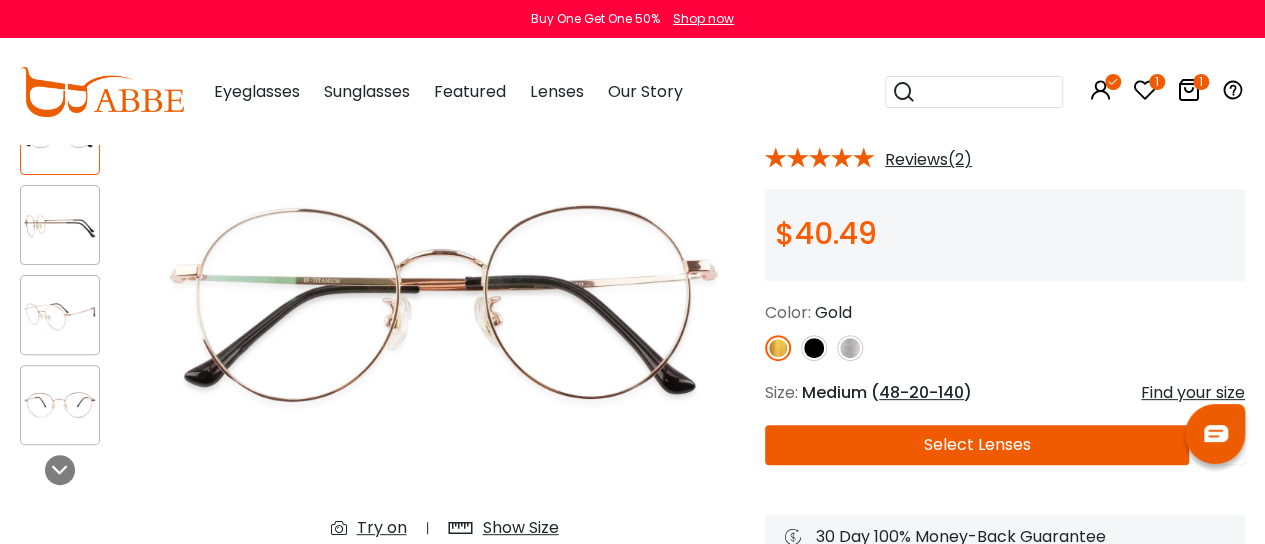click at bounding box center (778, 348) 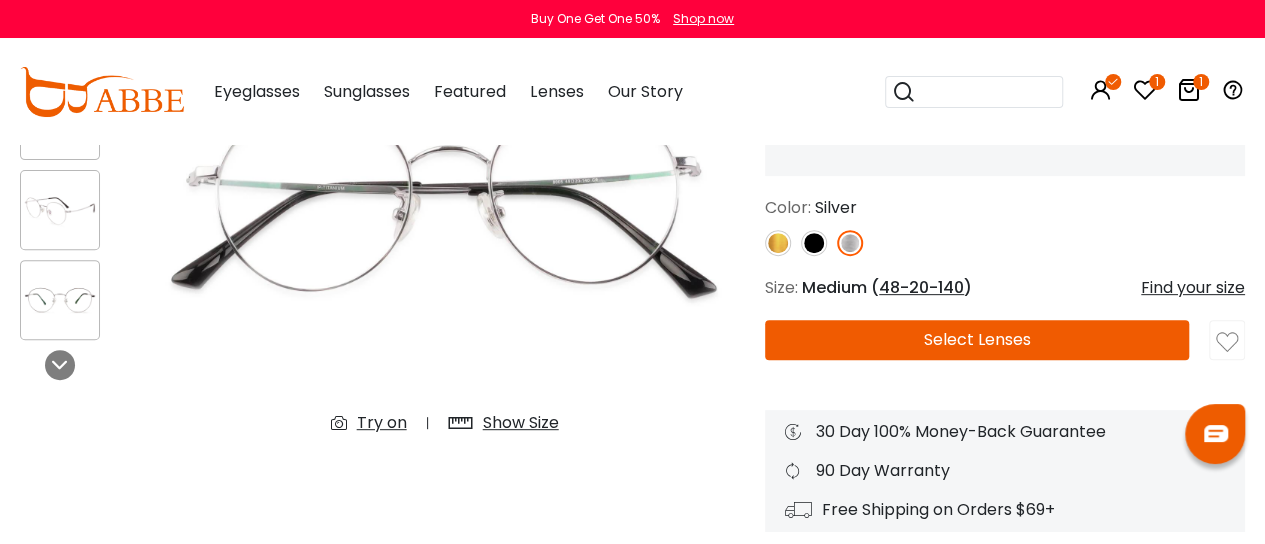 scroll, scrollTop: 278, scrollLeft: 0, axis: vertical 